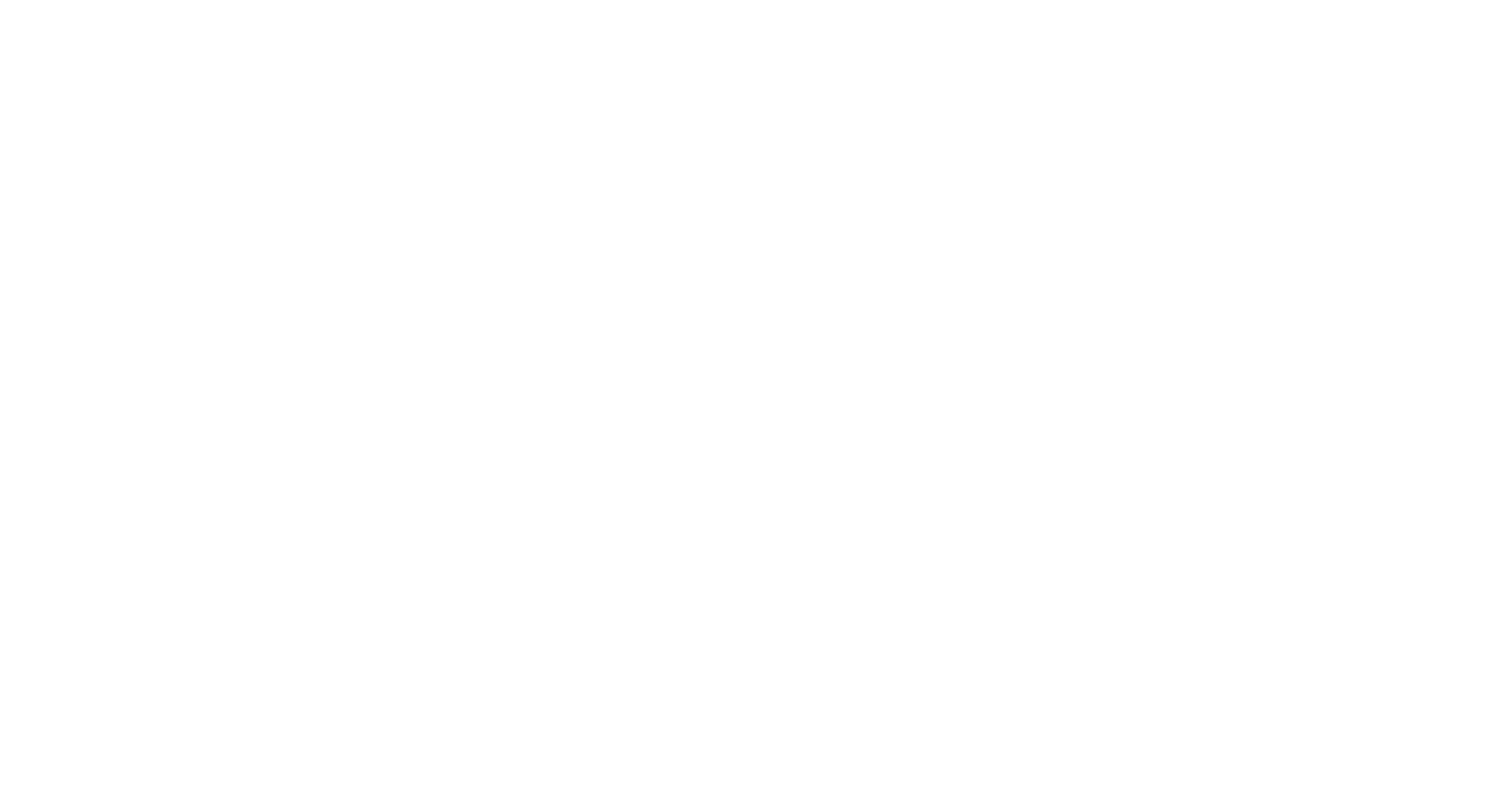 scroll, scrollTop: 0, scrollLeft: 0, axis: both 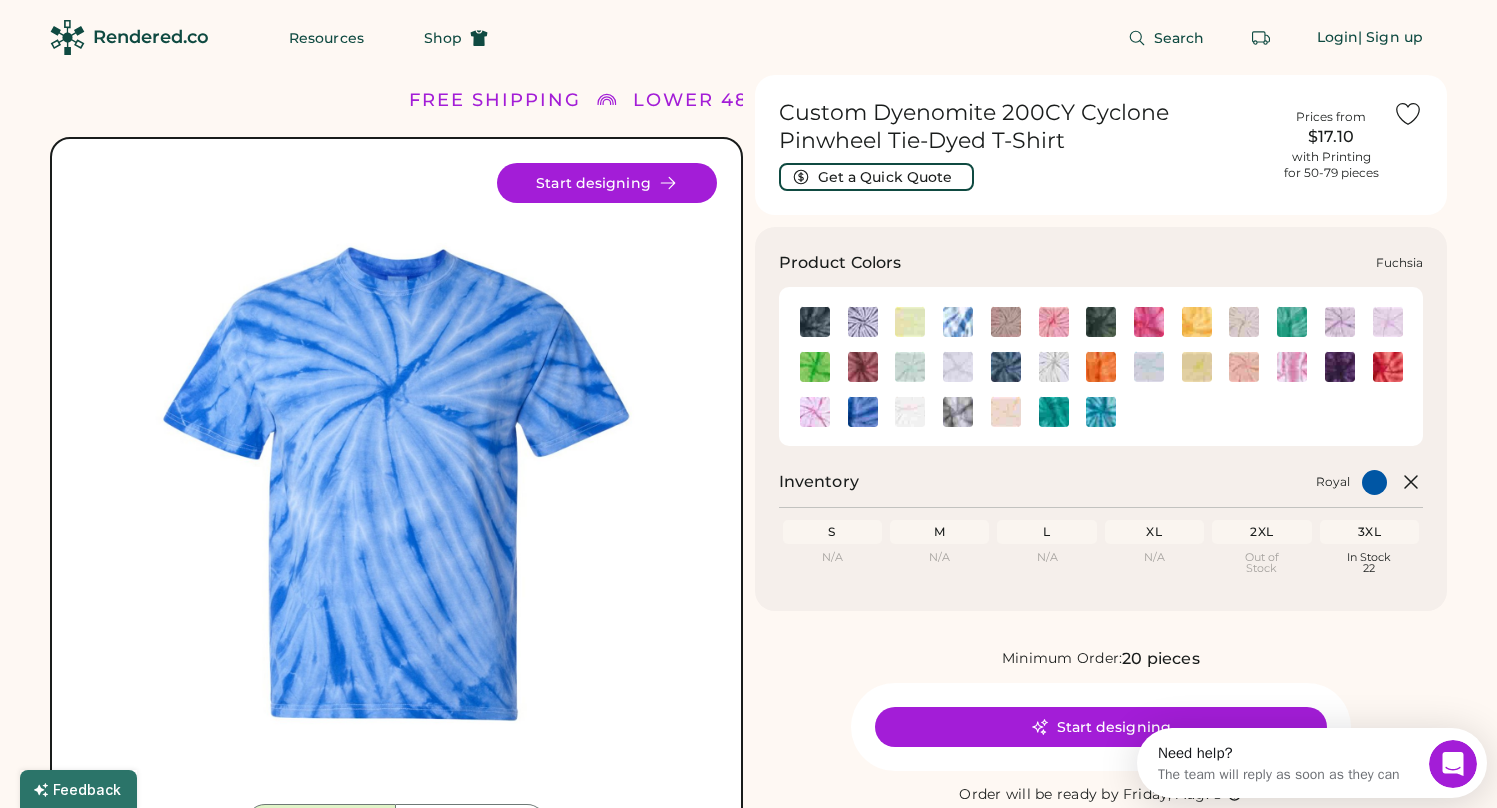 click 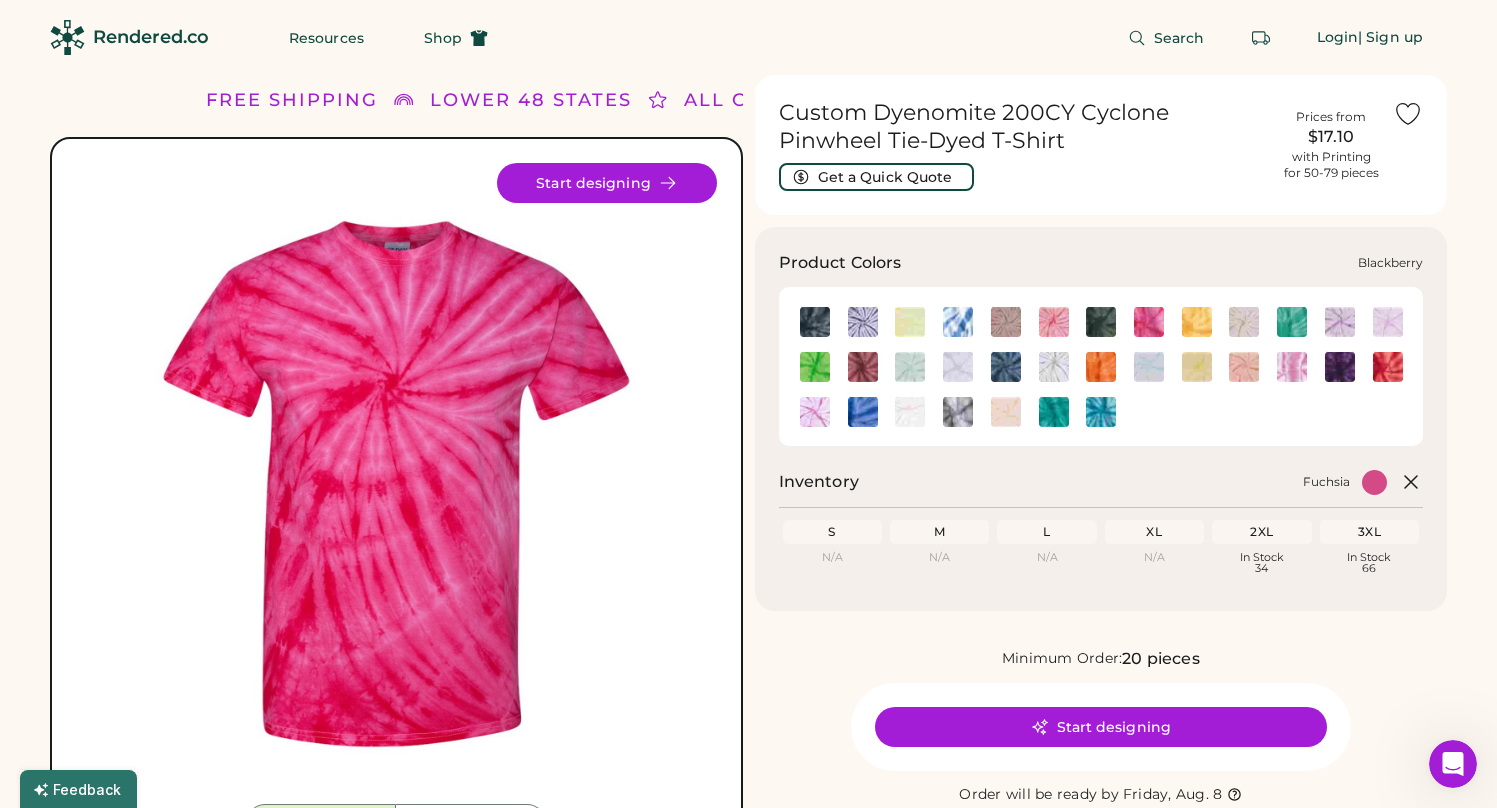 click 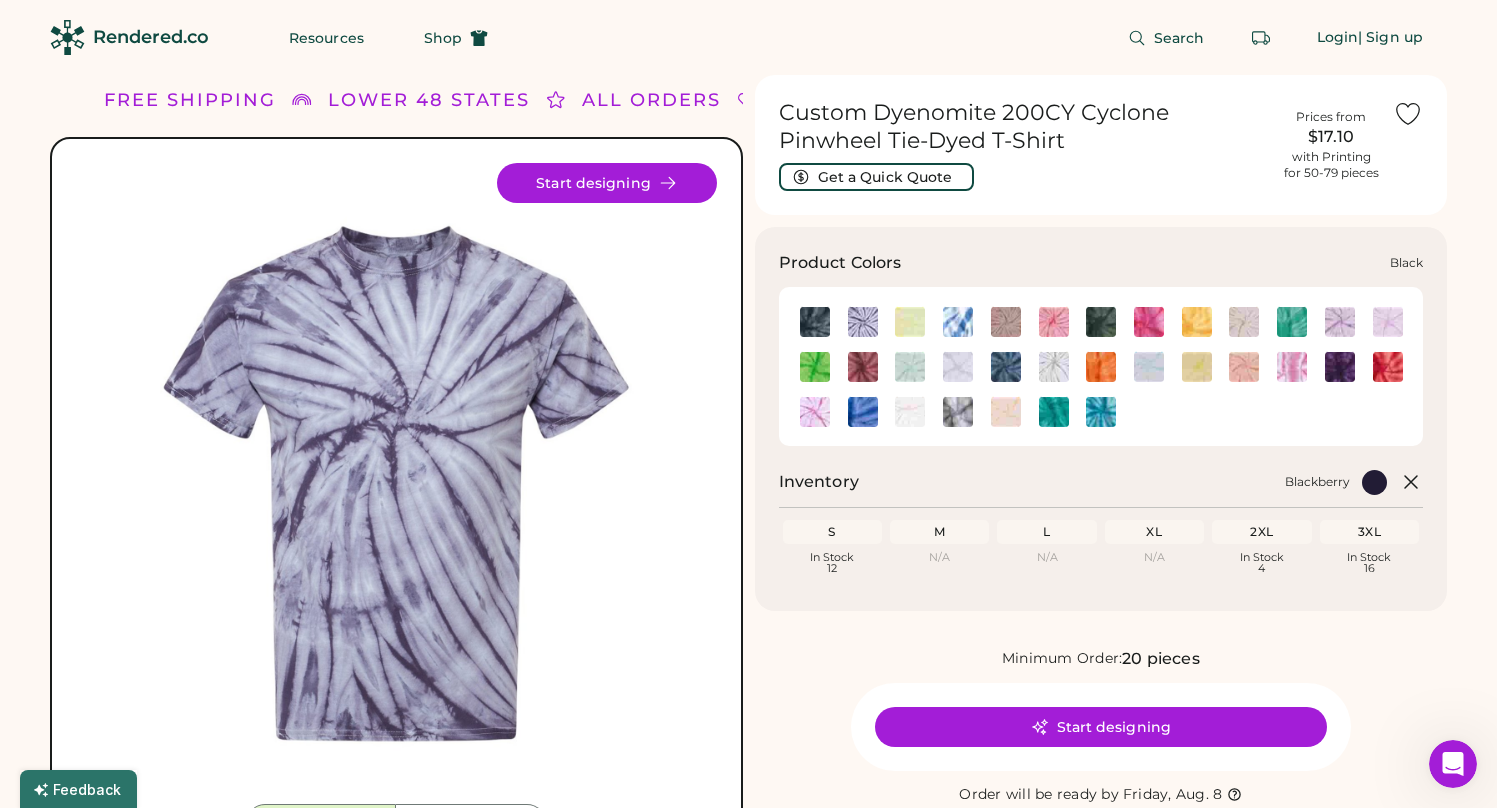click 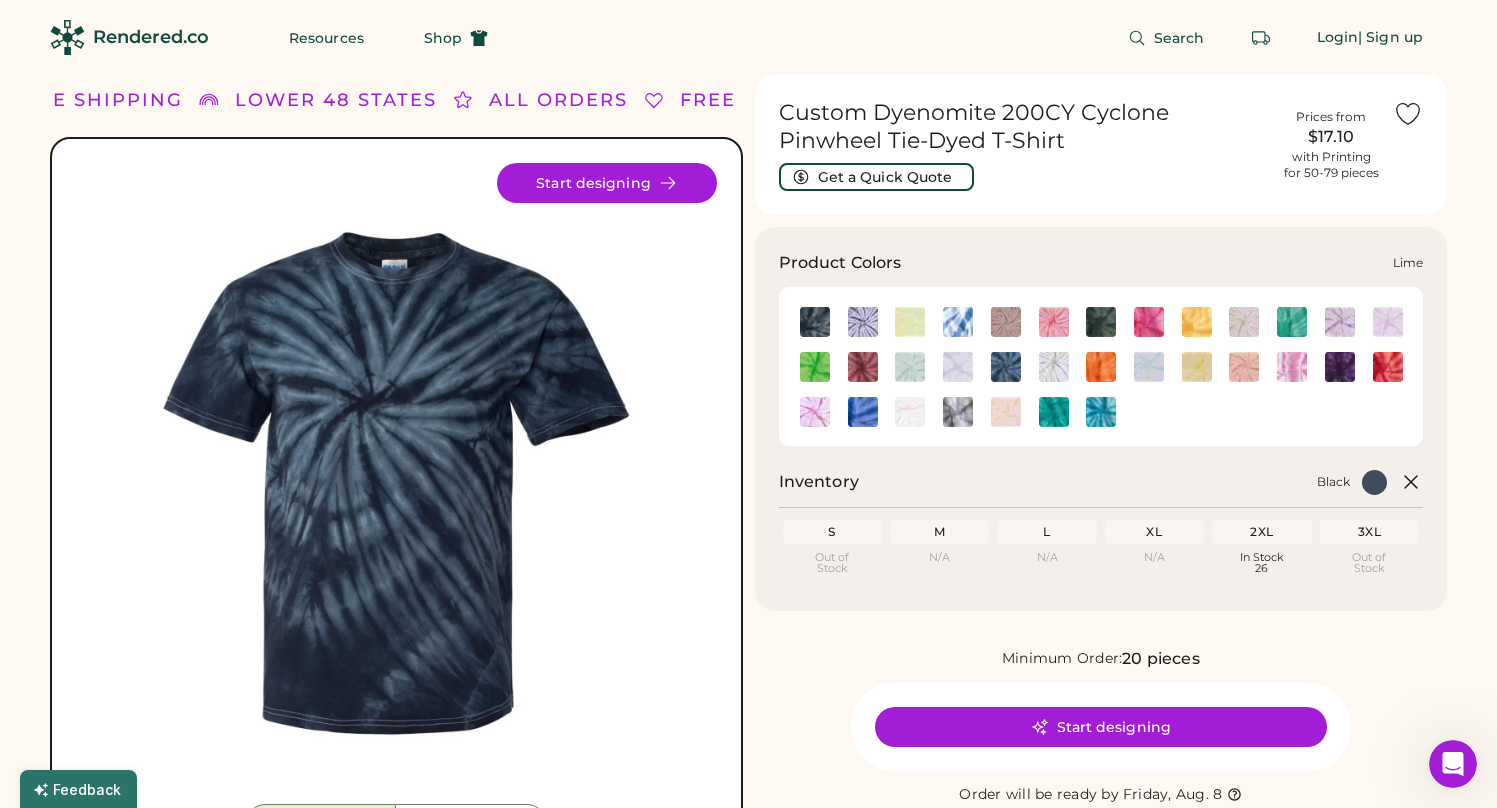 click 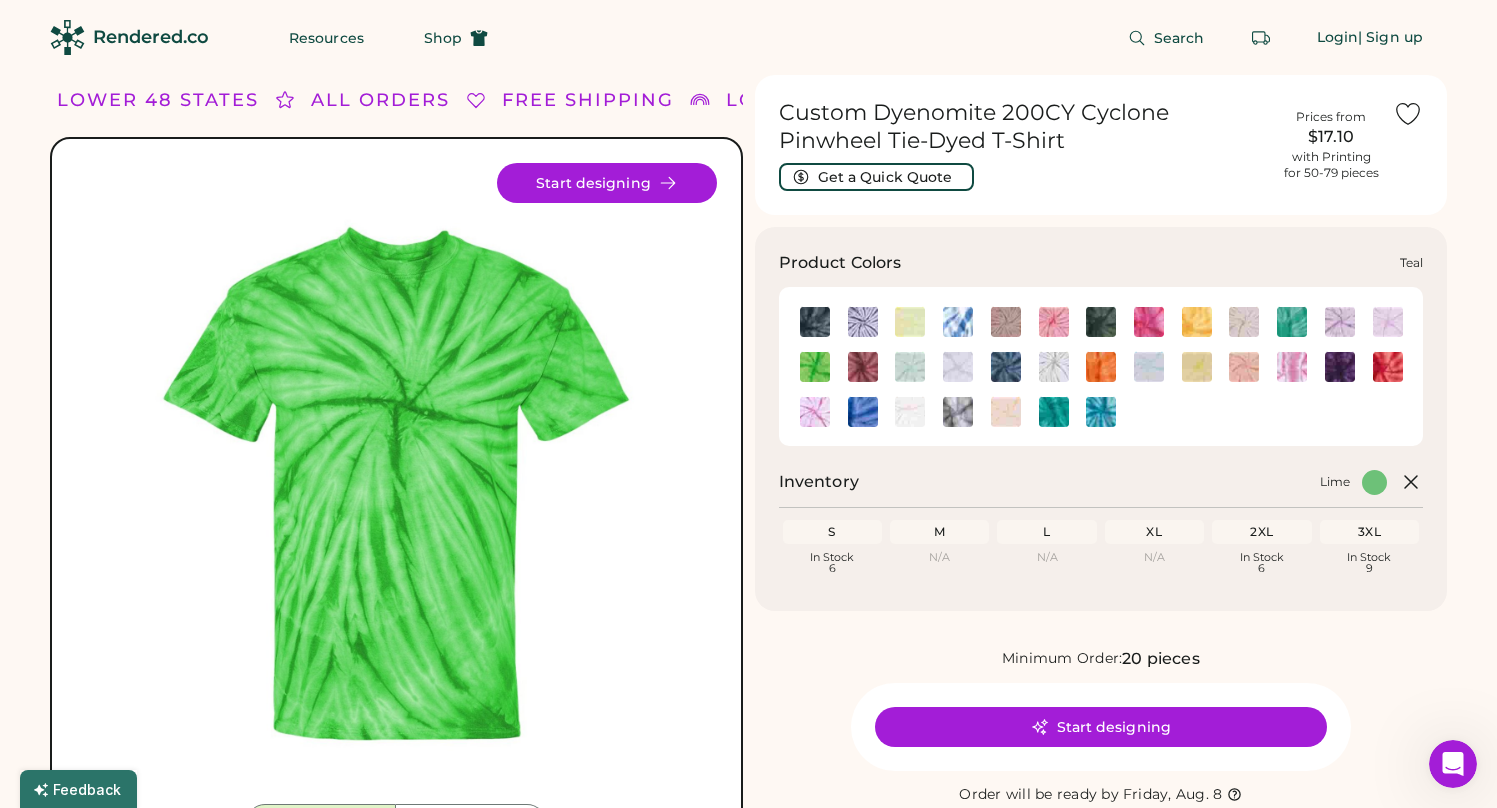 click 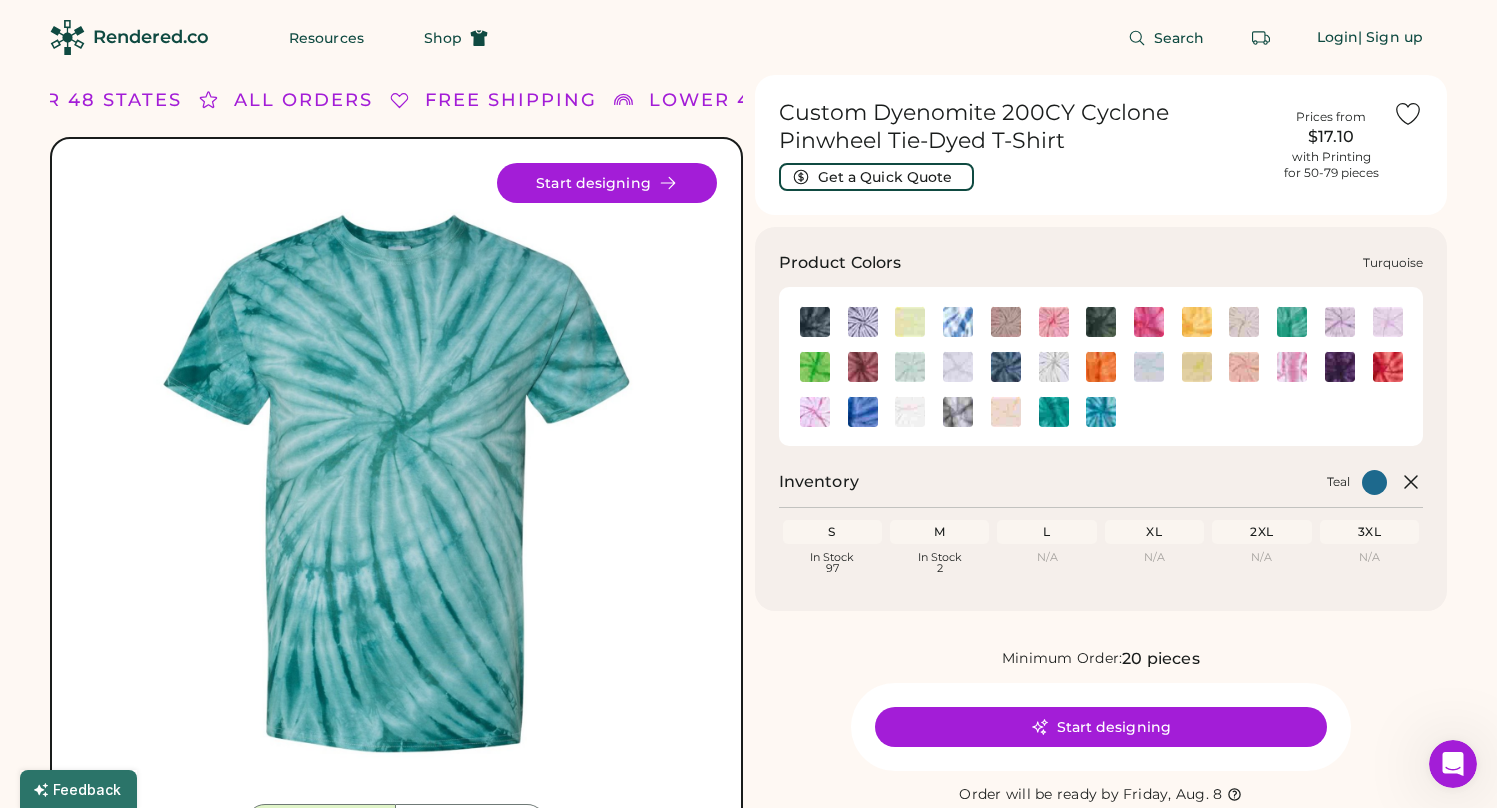 click 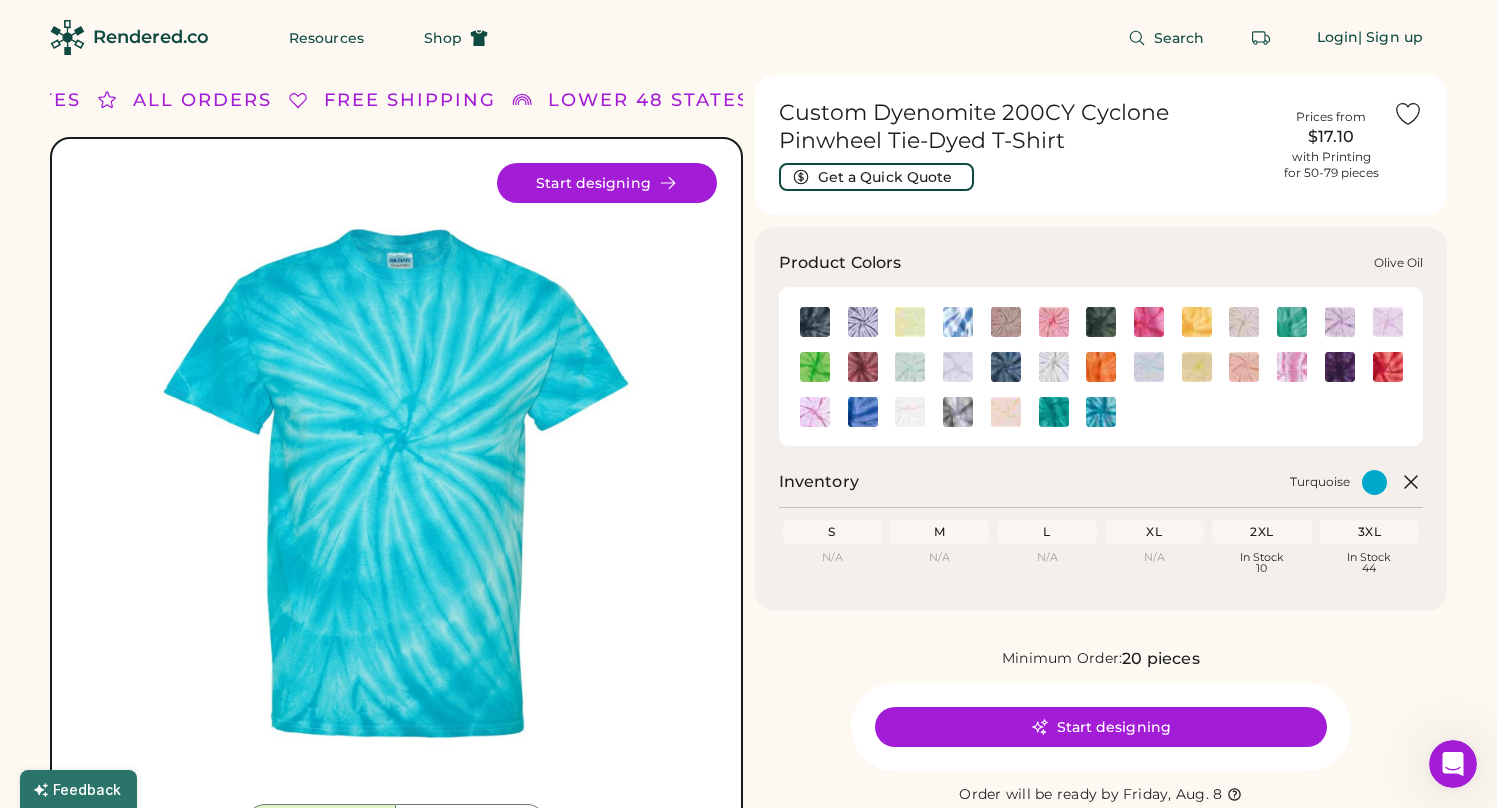 click 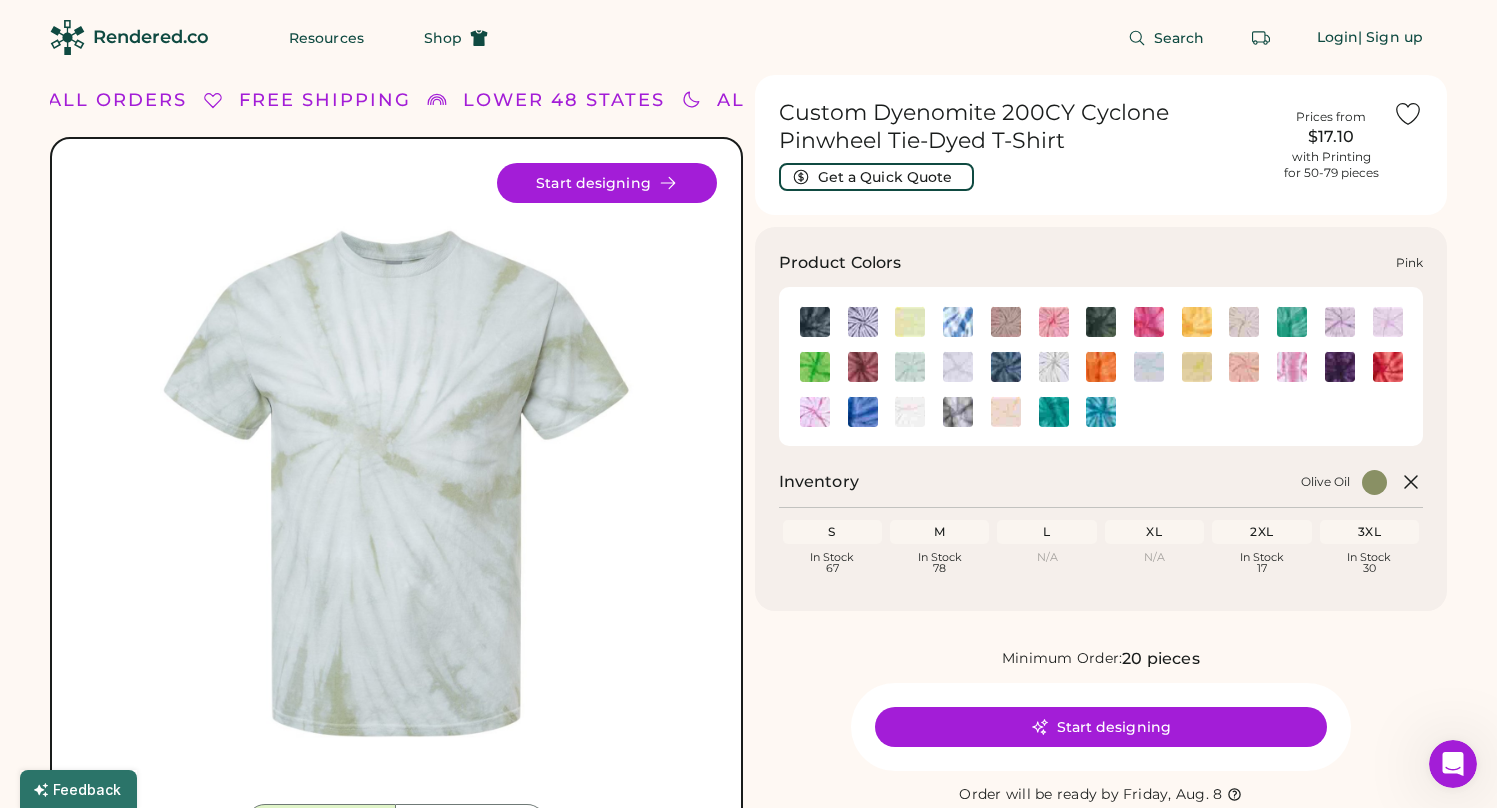 click 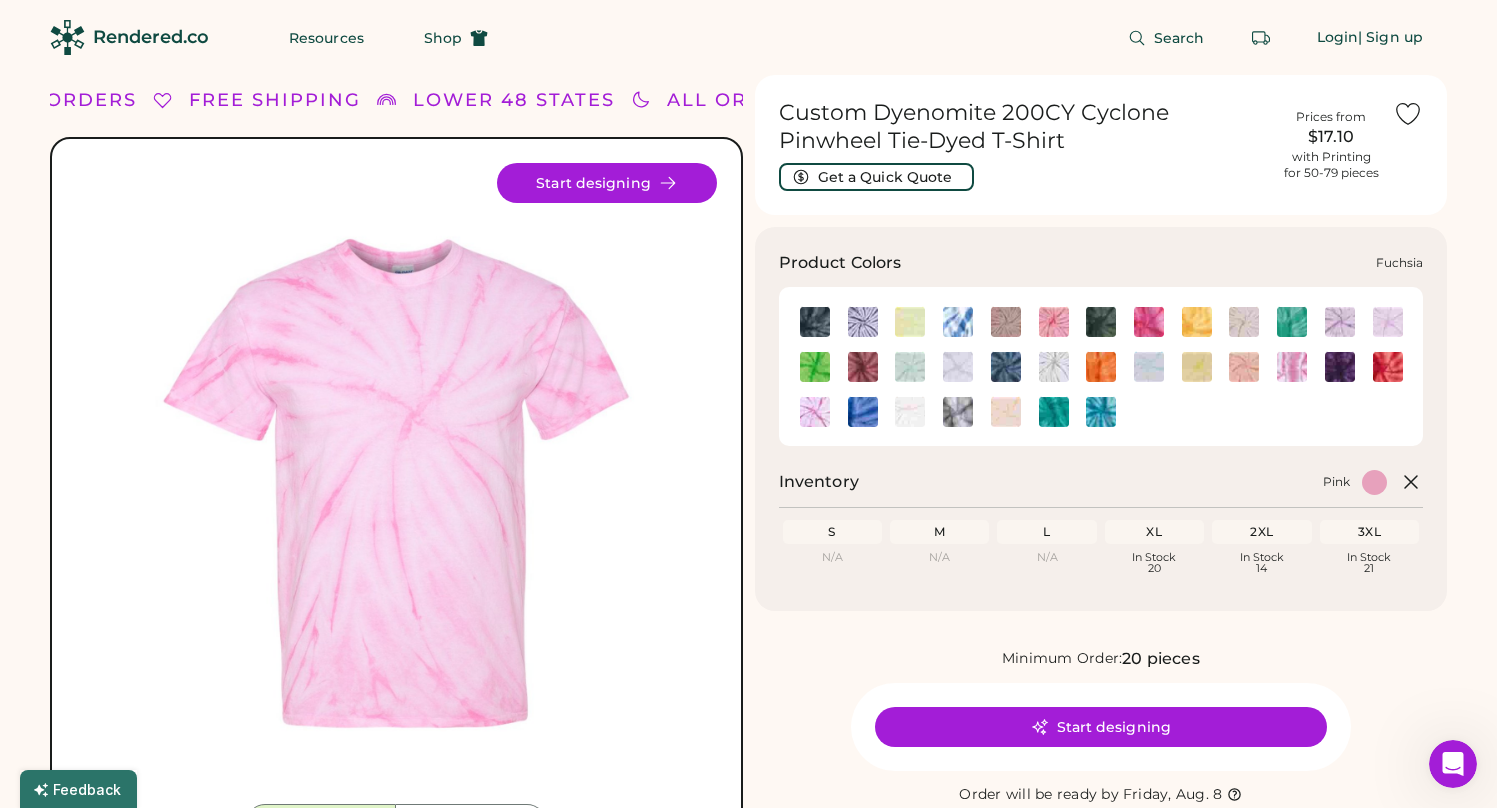click 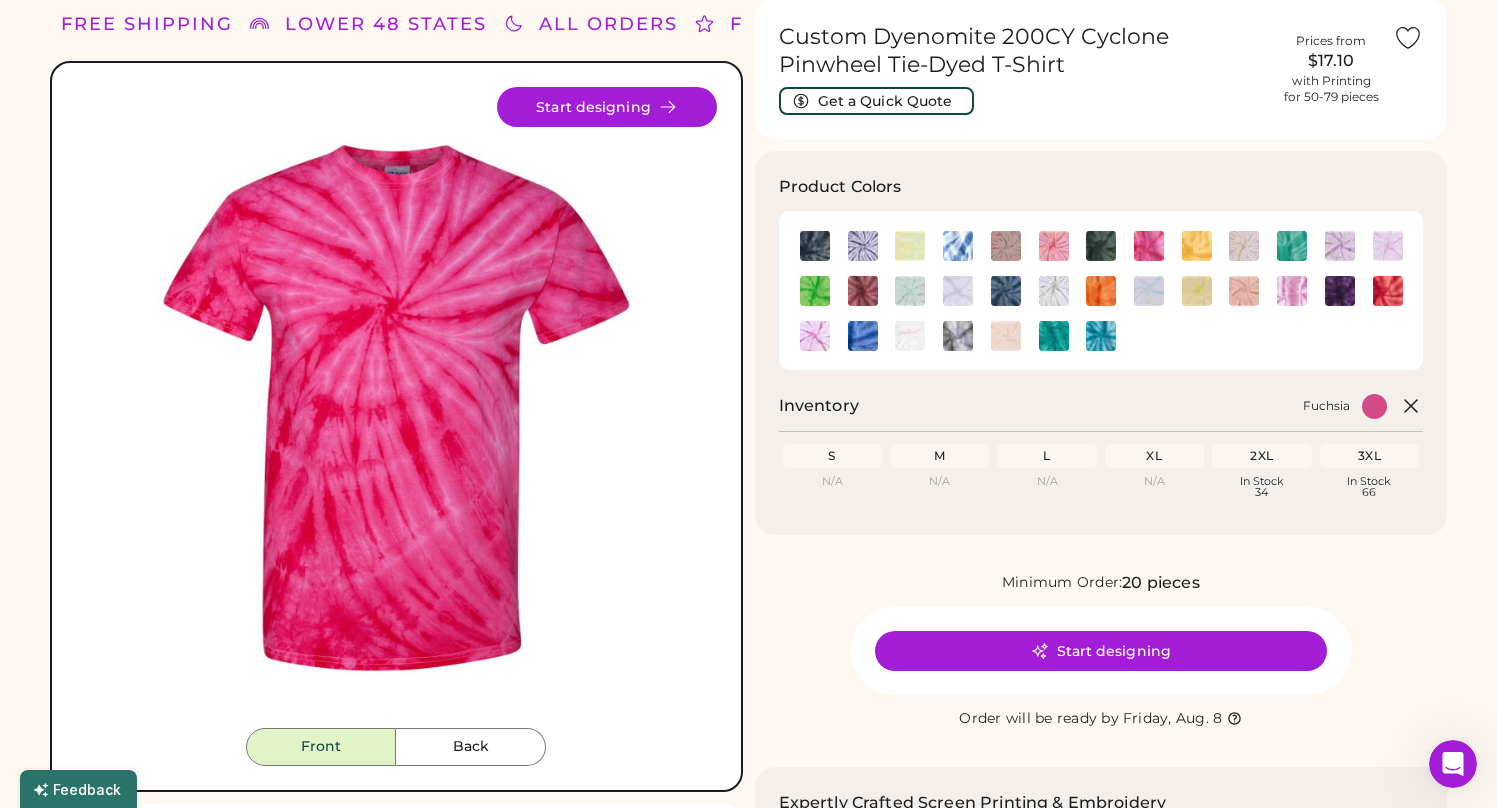 scroll, scrollTop: 65, scrollLeft: 0, axis: vertical 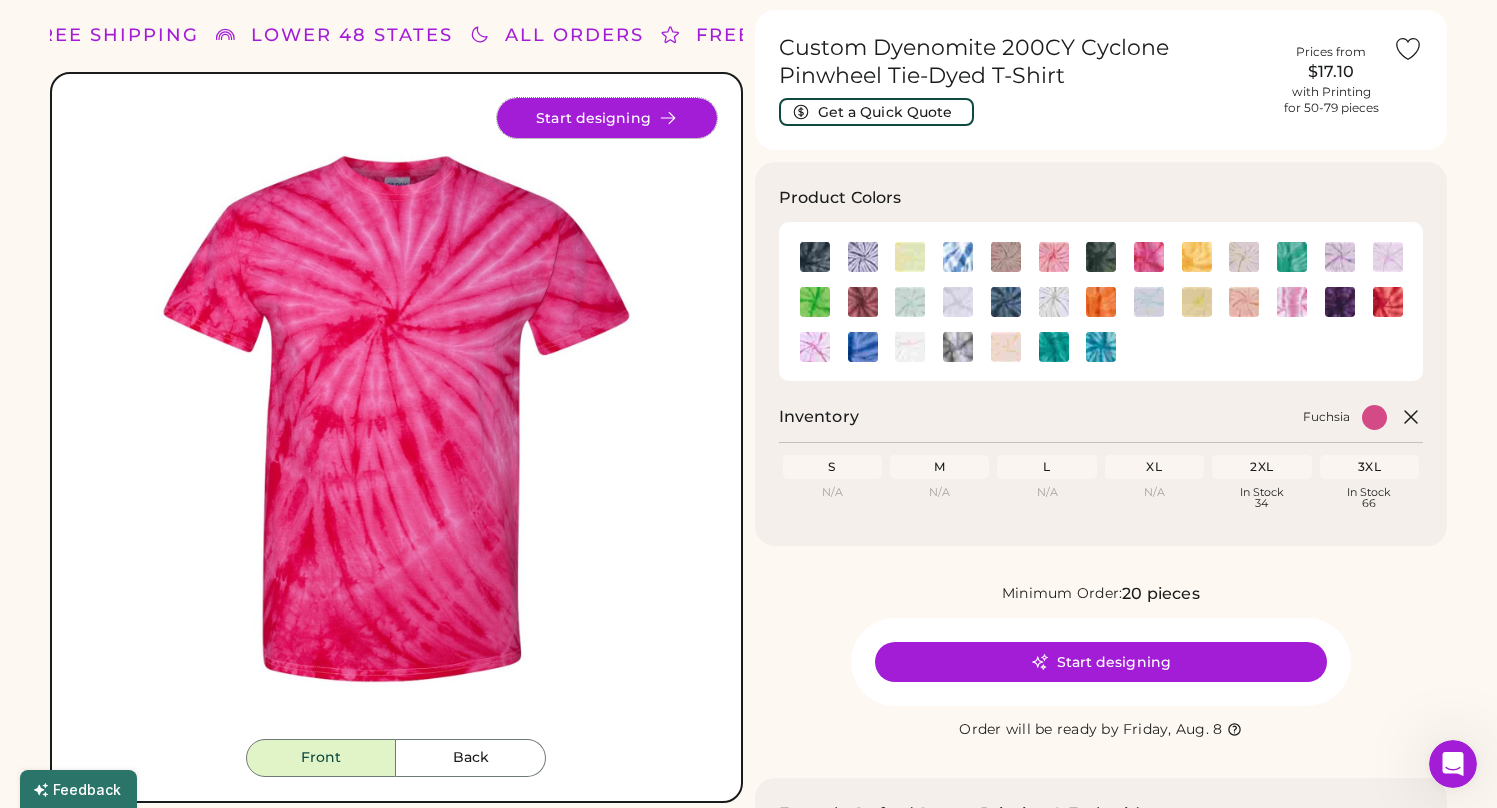 click on "Start designing" at bounding box center (607, 118) 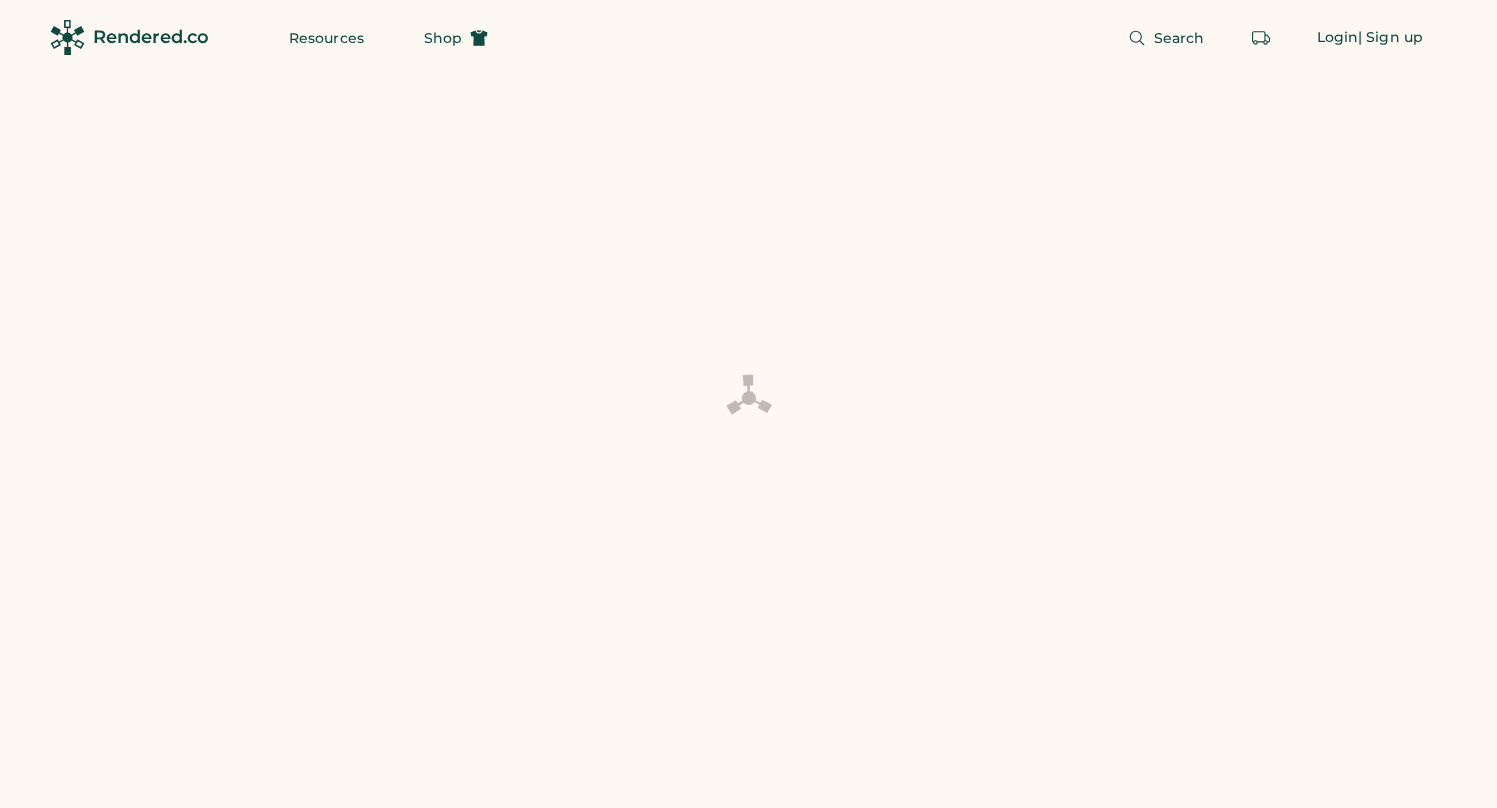 scroll, scrollTop: 0, scrollLeft: 0, axis: both 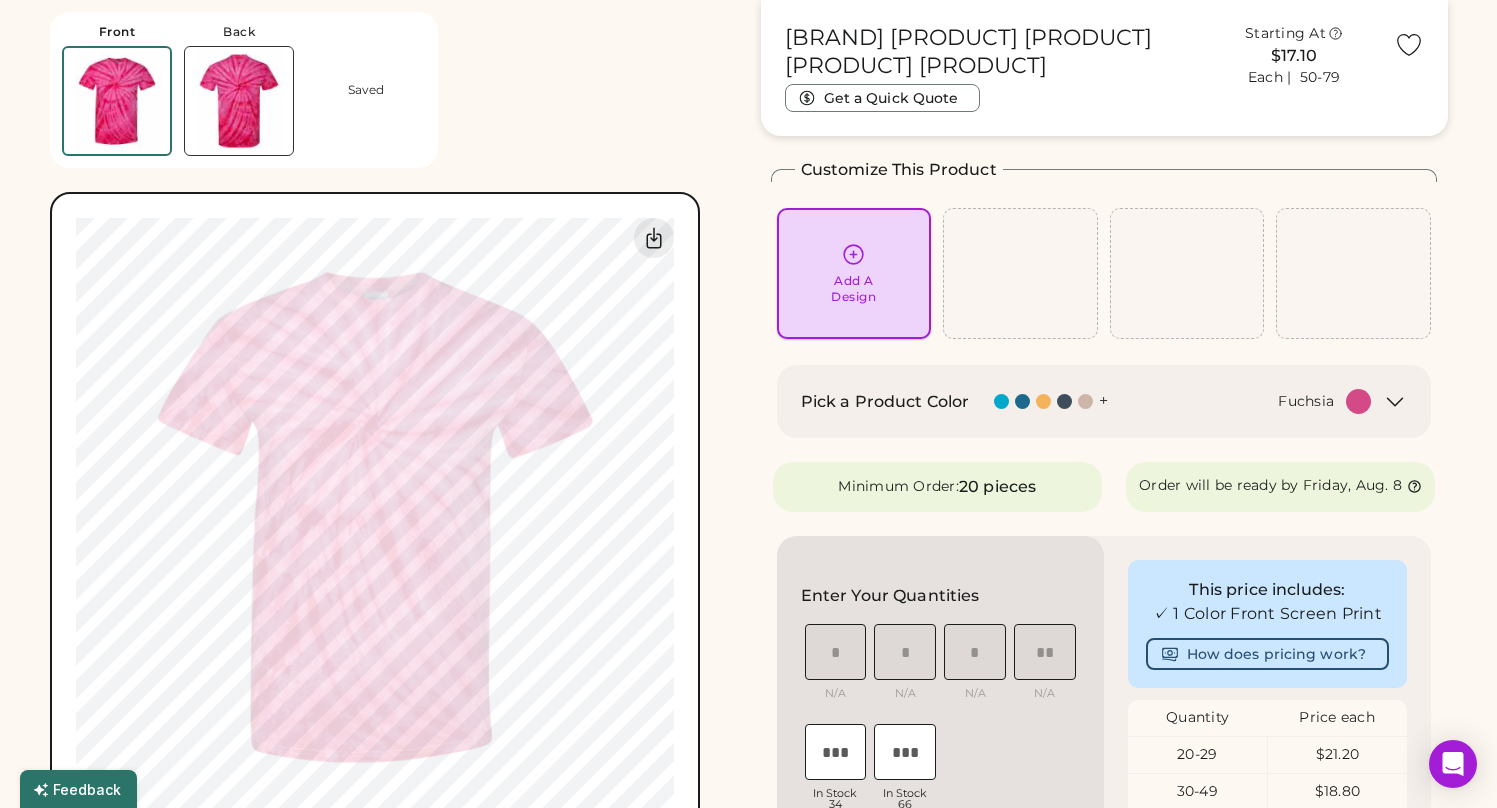 click 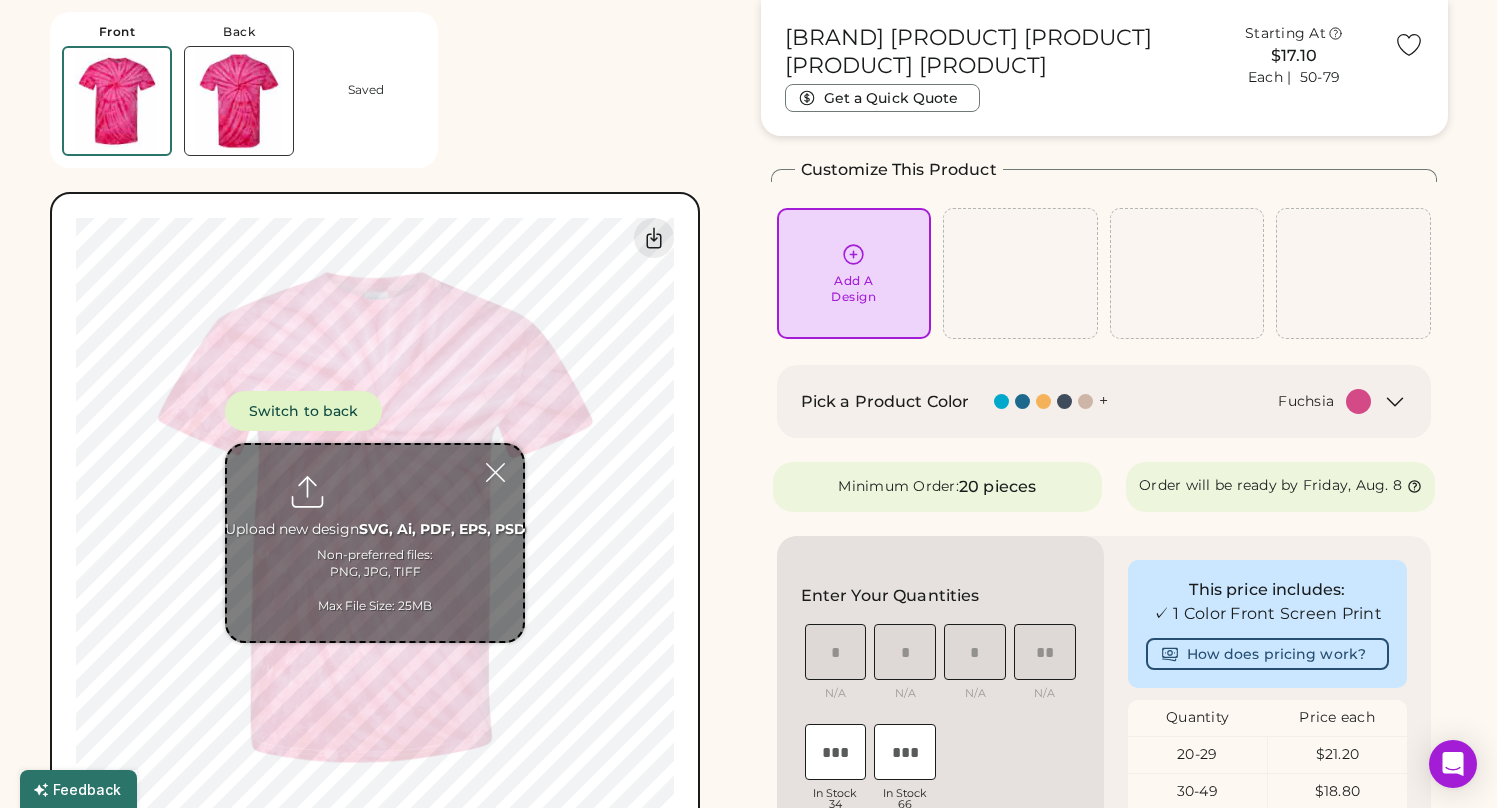 click at bounding box center (375, 543) 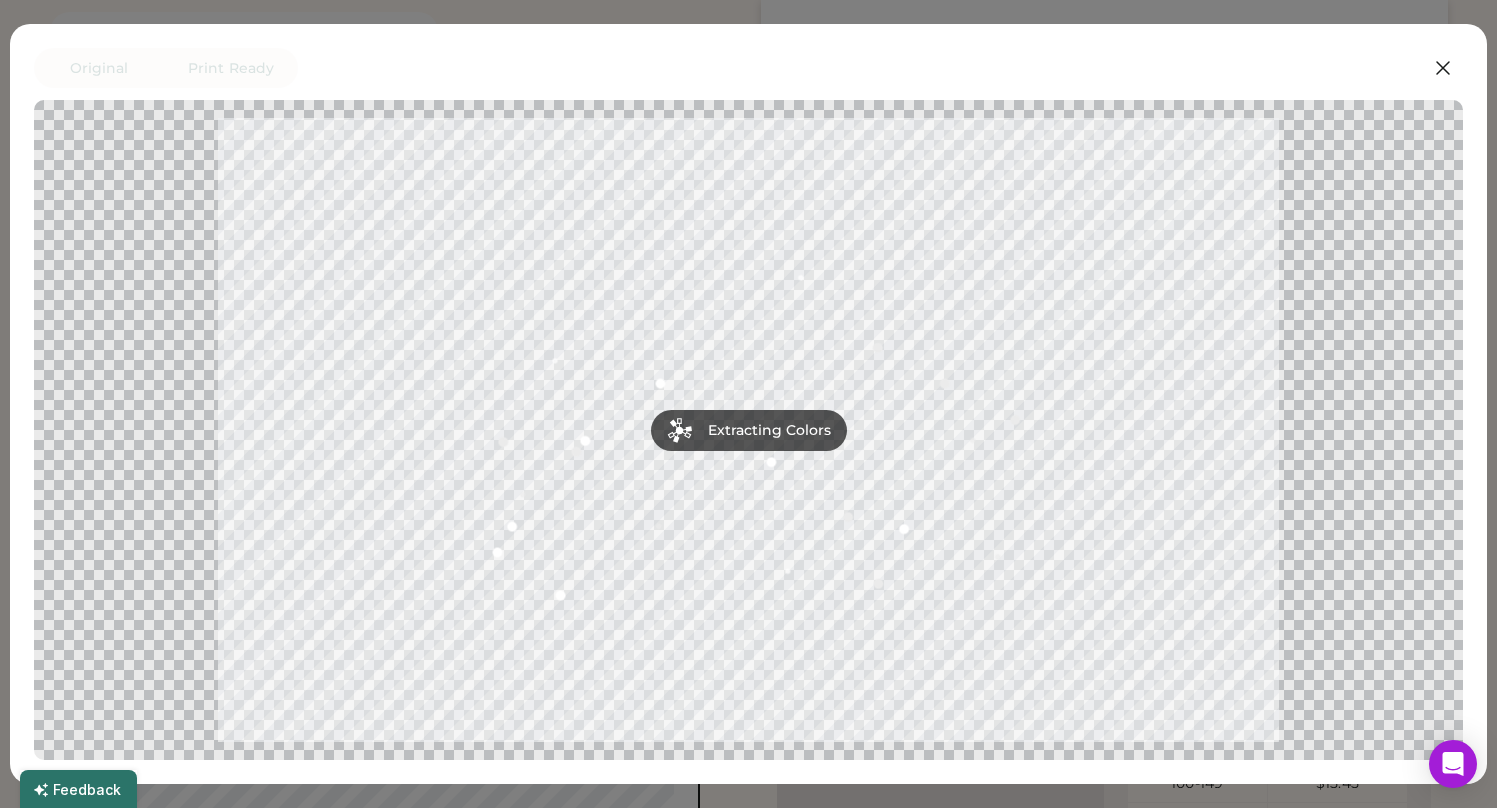 scroll, scrollTop: 208, scrollLeft: 0, axis: vertical 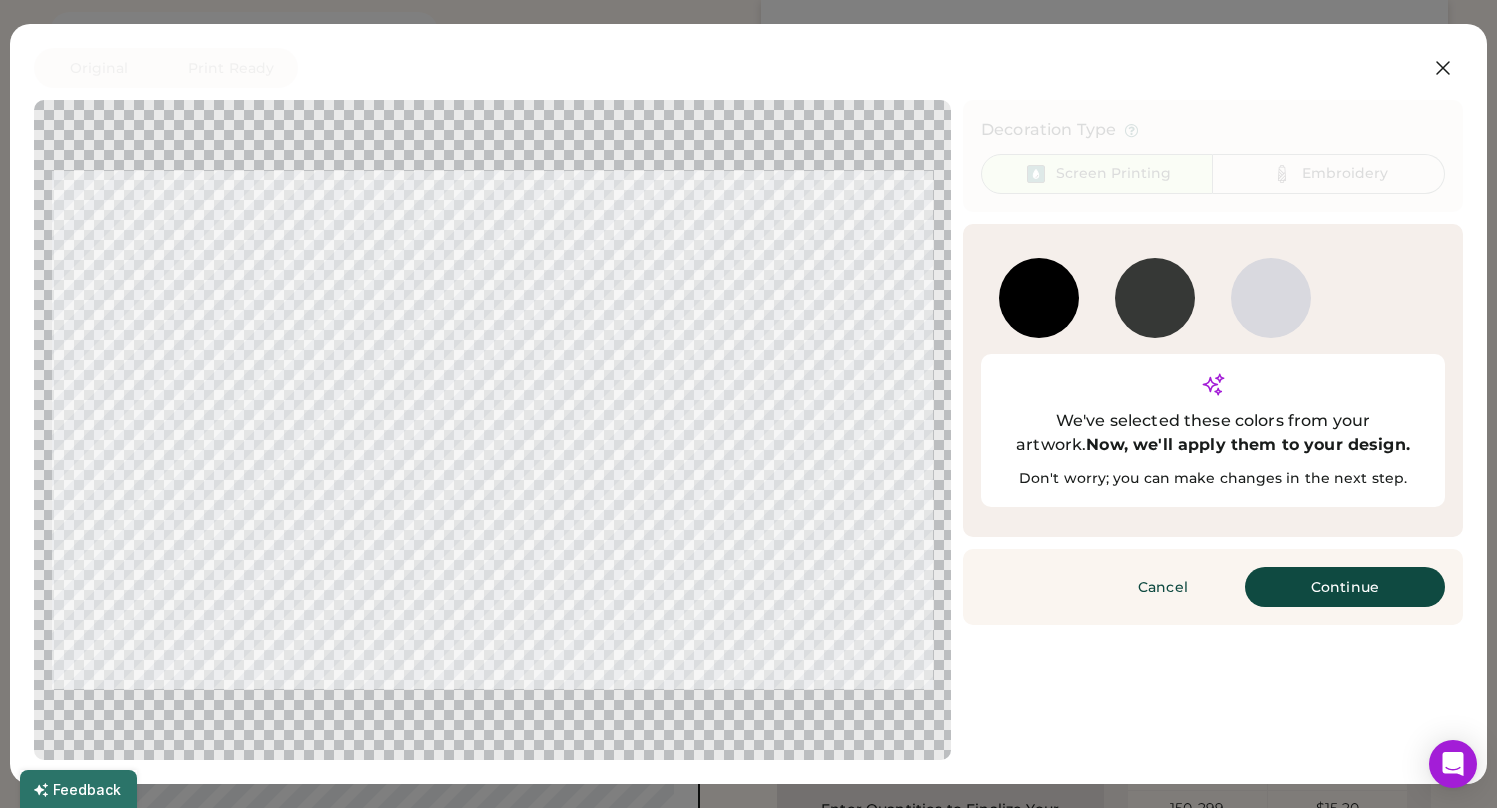 click at bounding box center [1039, 329] 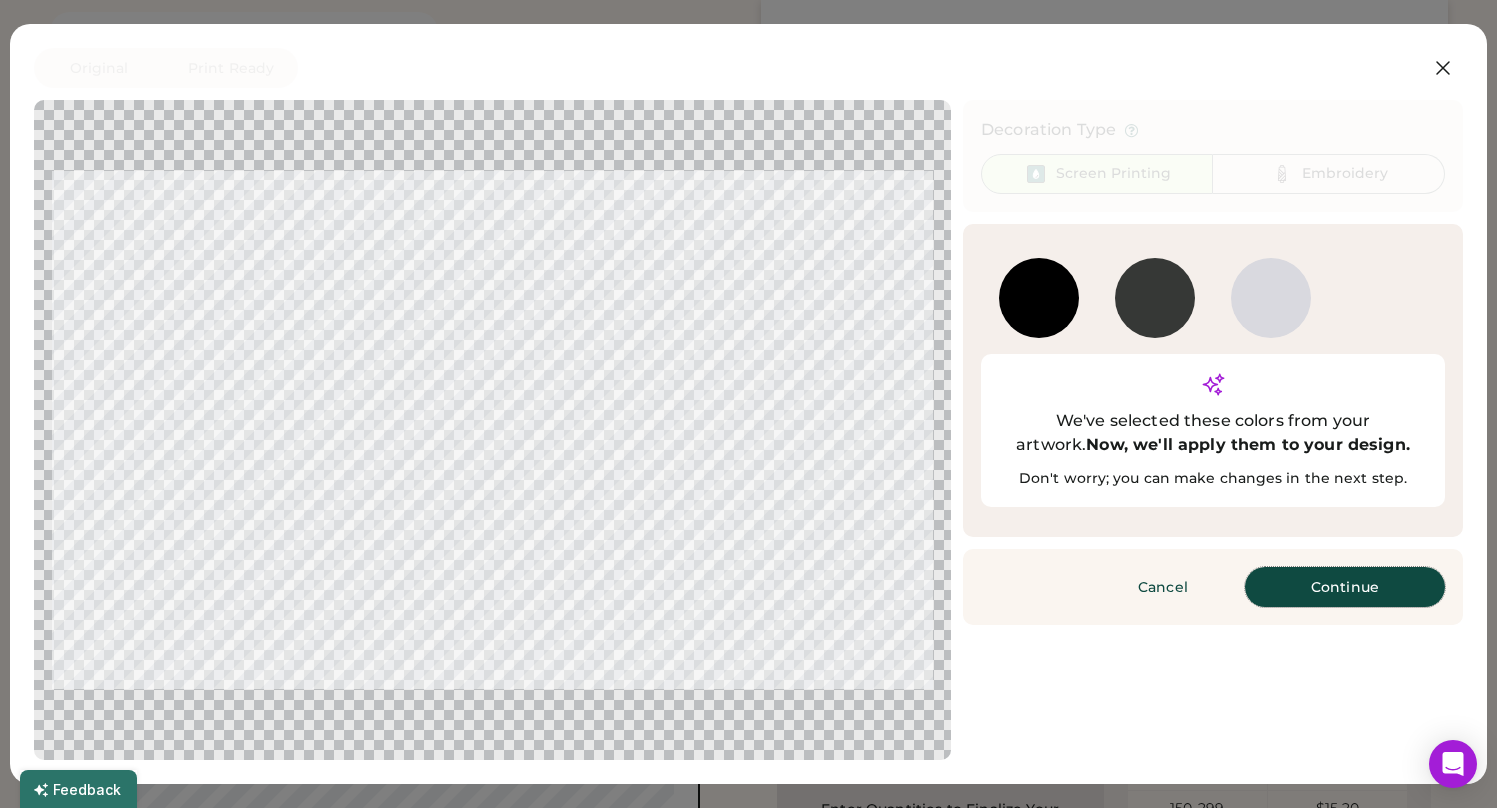click on "Continue" at bounding box center [1345, 587] 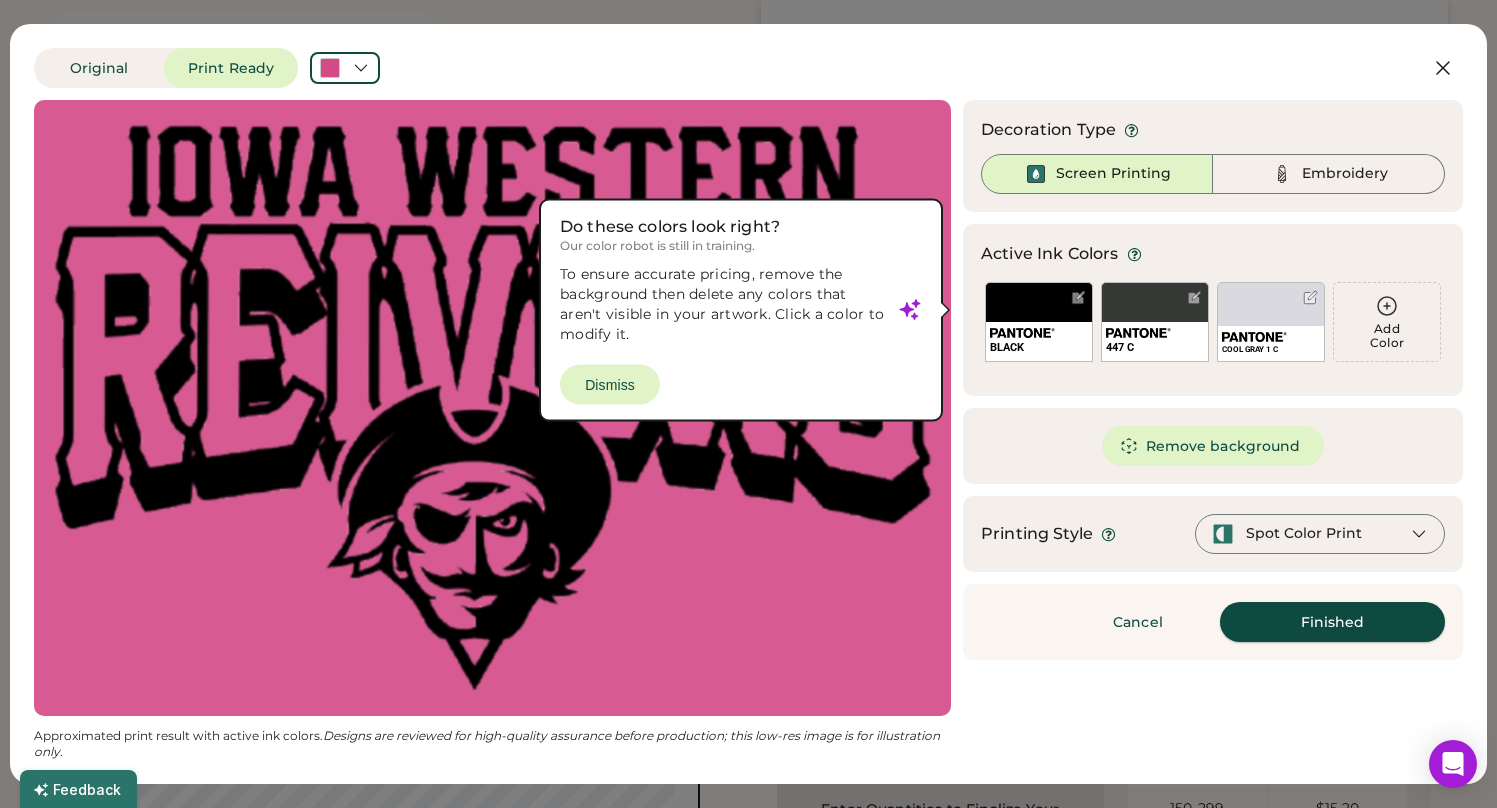 click on "Finished" at bounding box center [1332, 622] 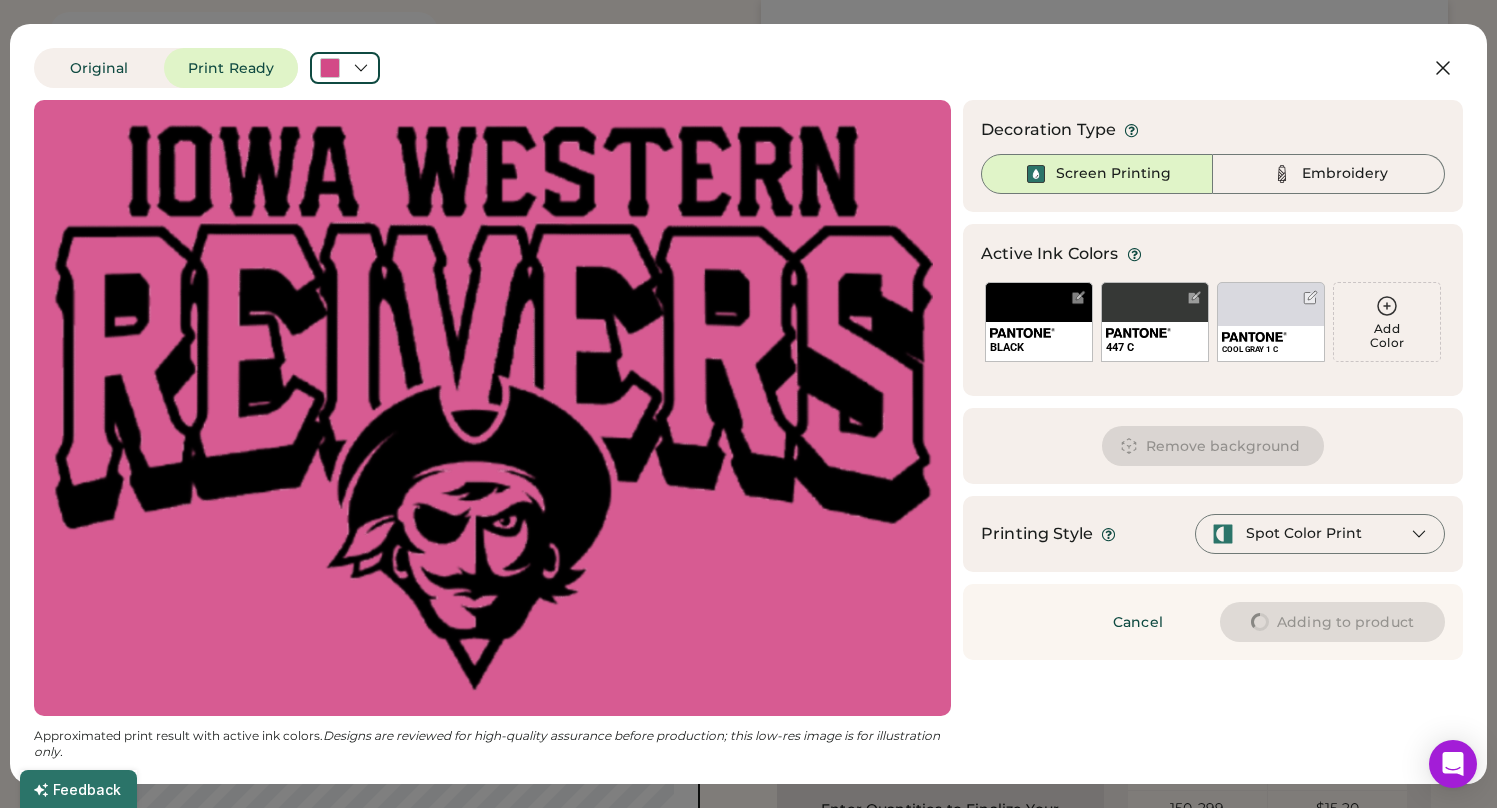 scroll, scrollTop: 0, scrollLeft: 0, axis: both 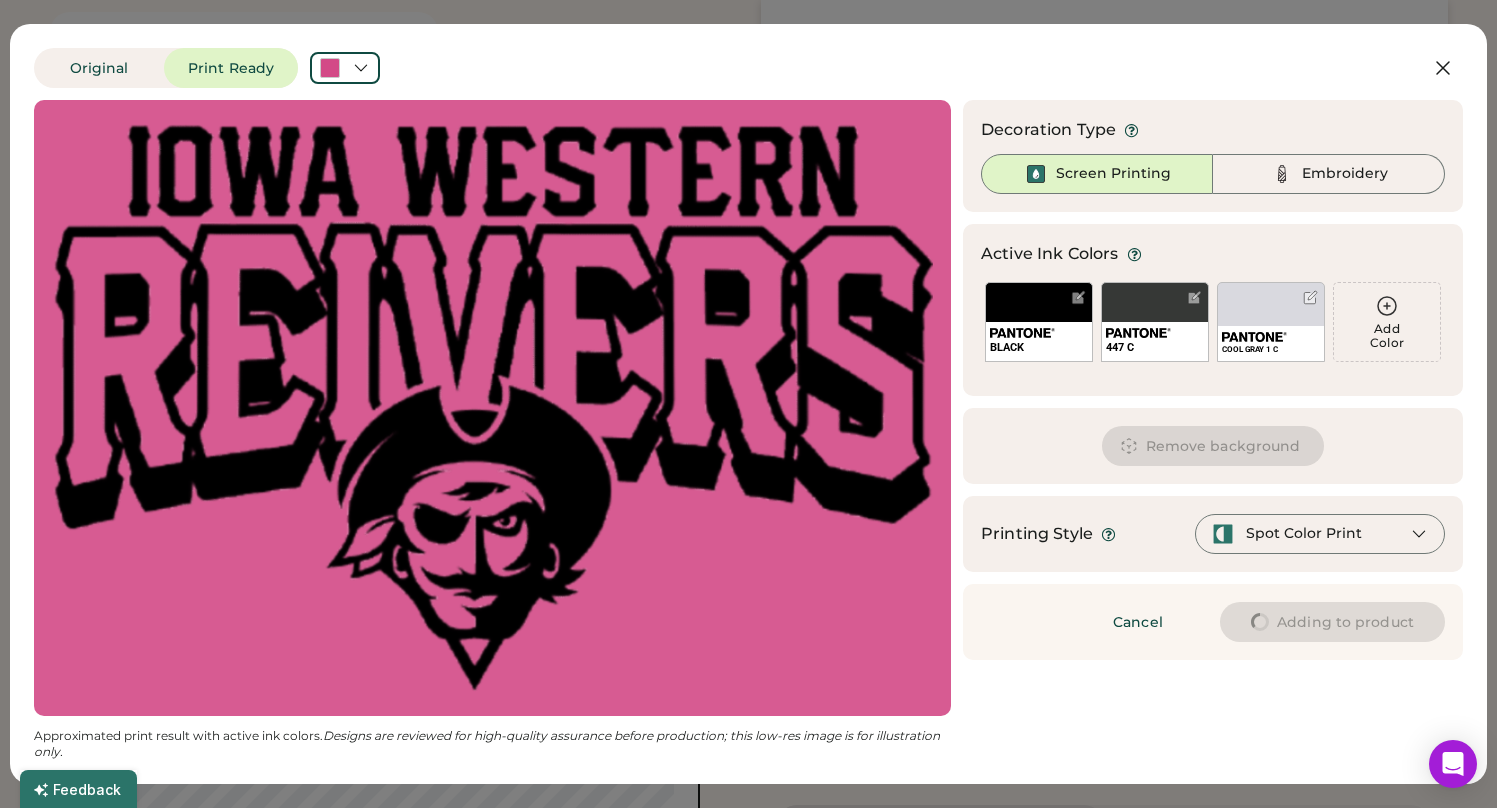 type on "****" 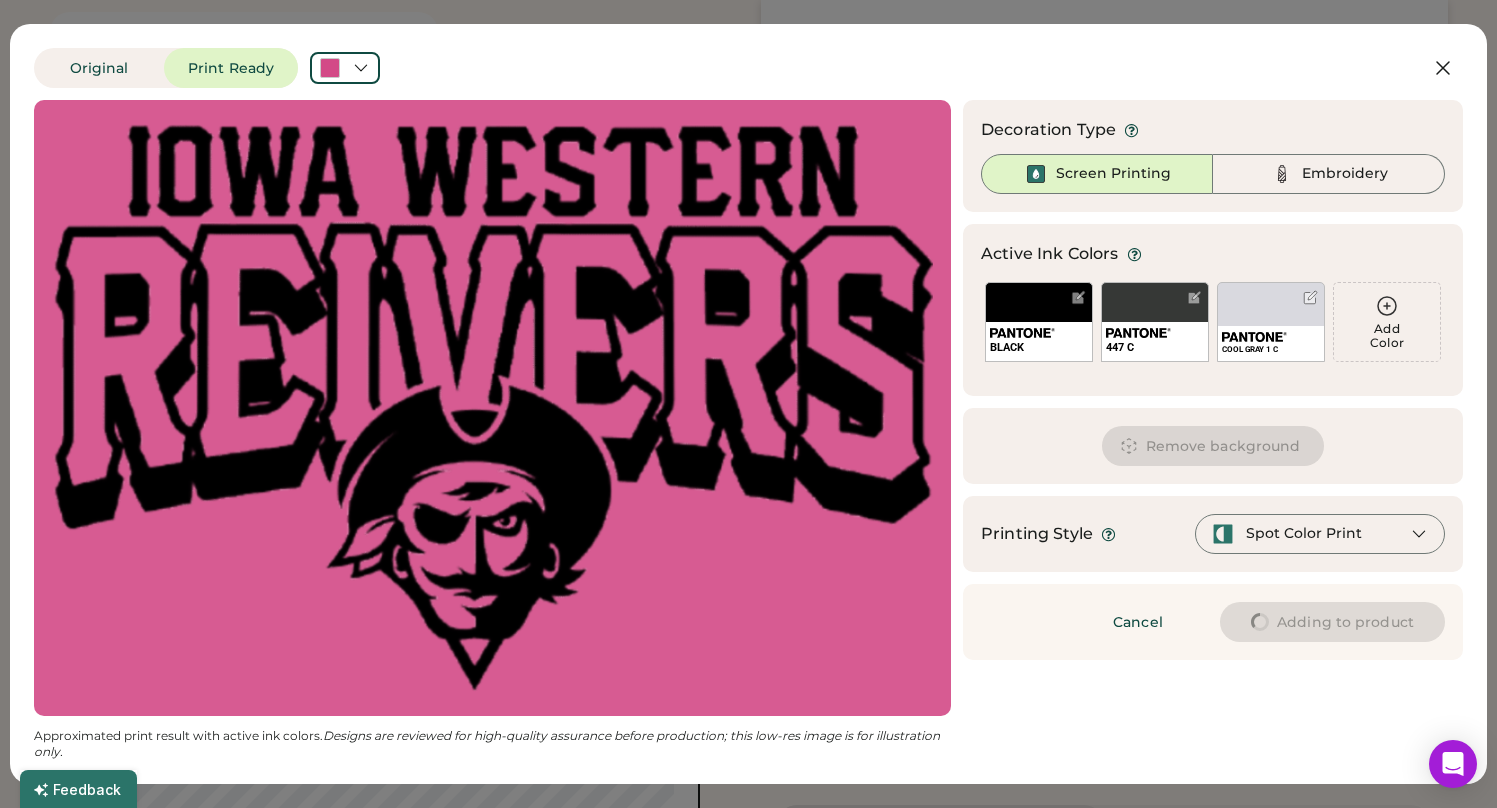 type on "****" 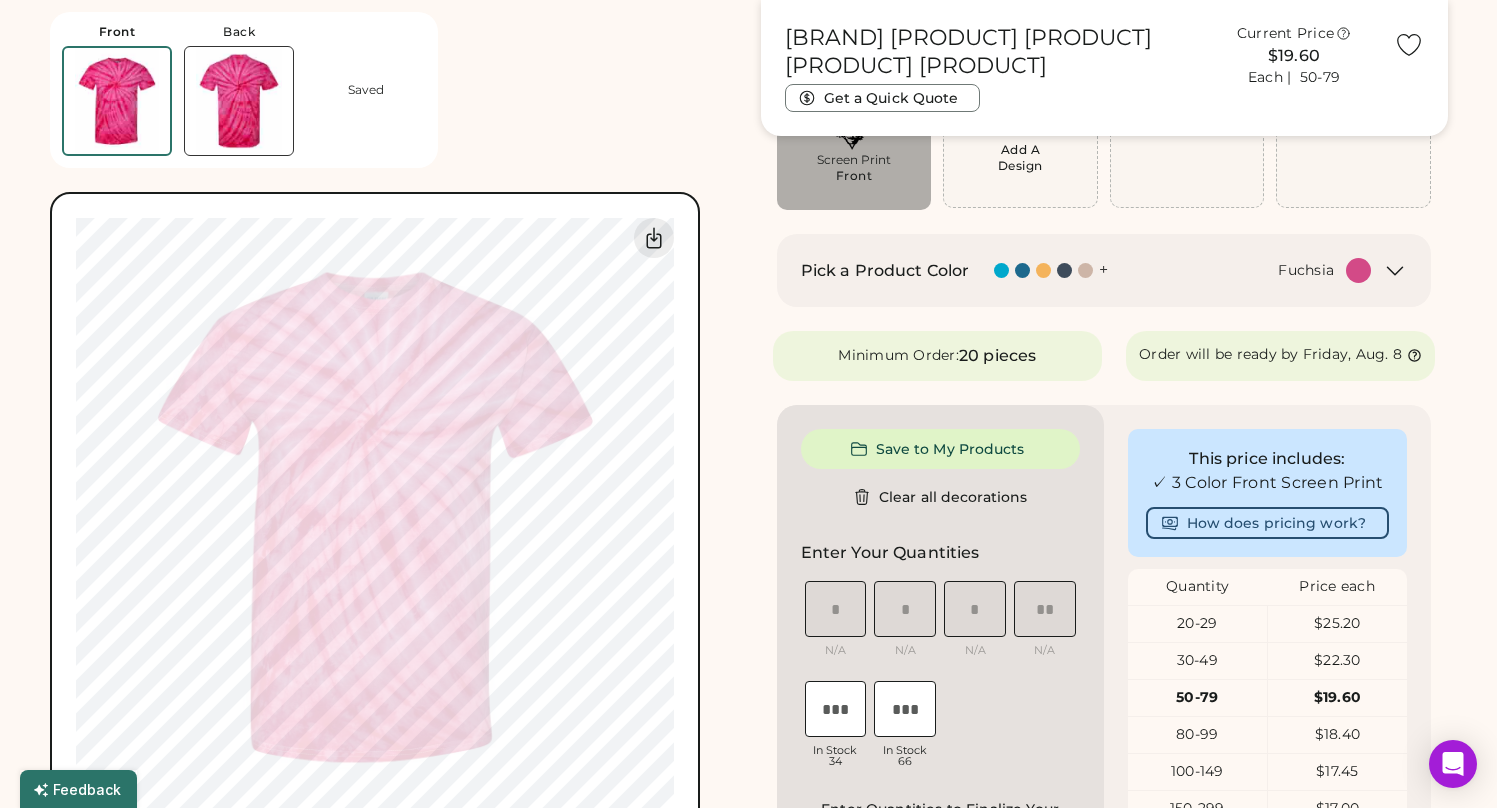 type on "****" 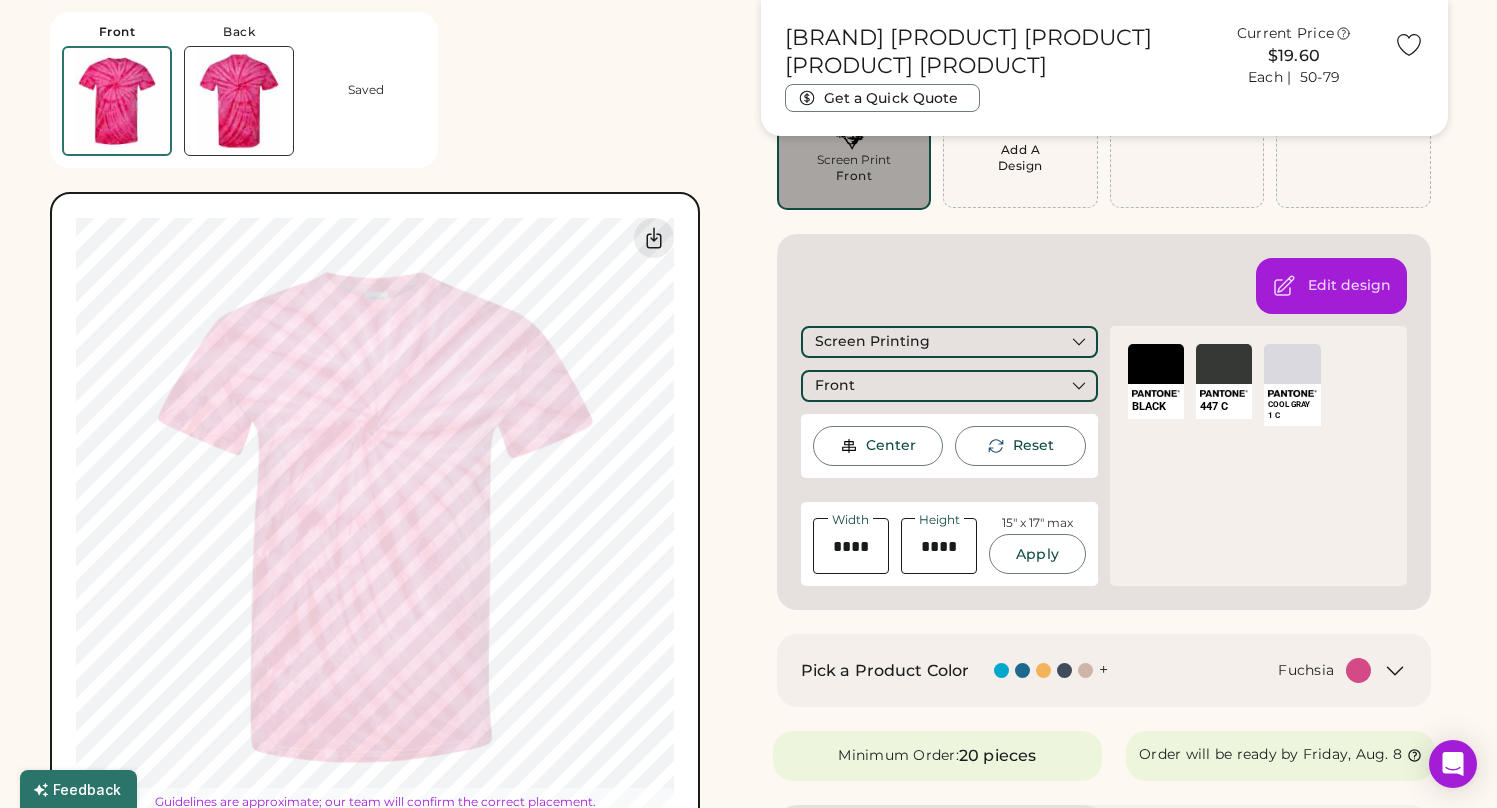 type on "*****" 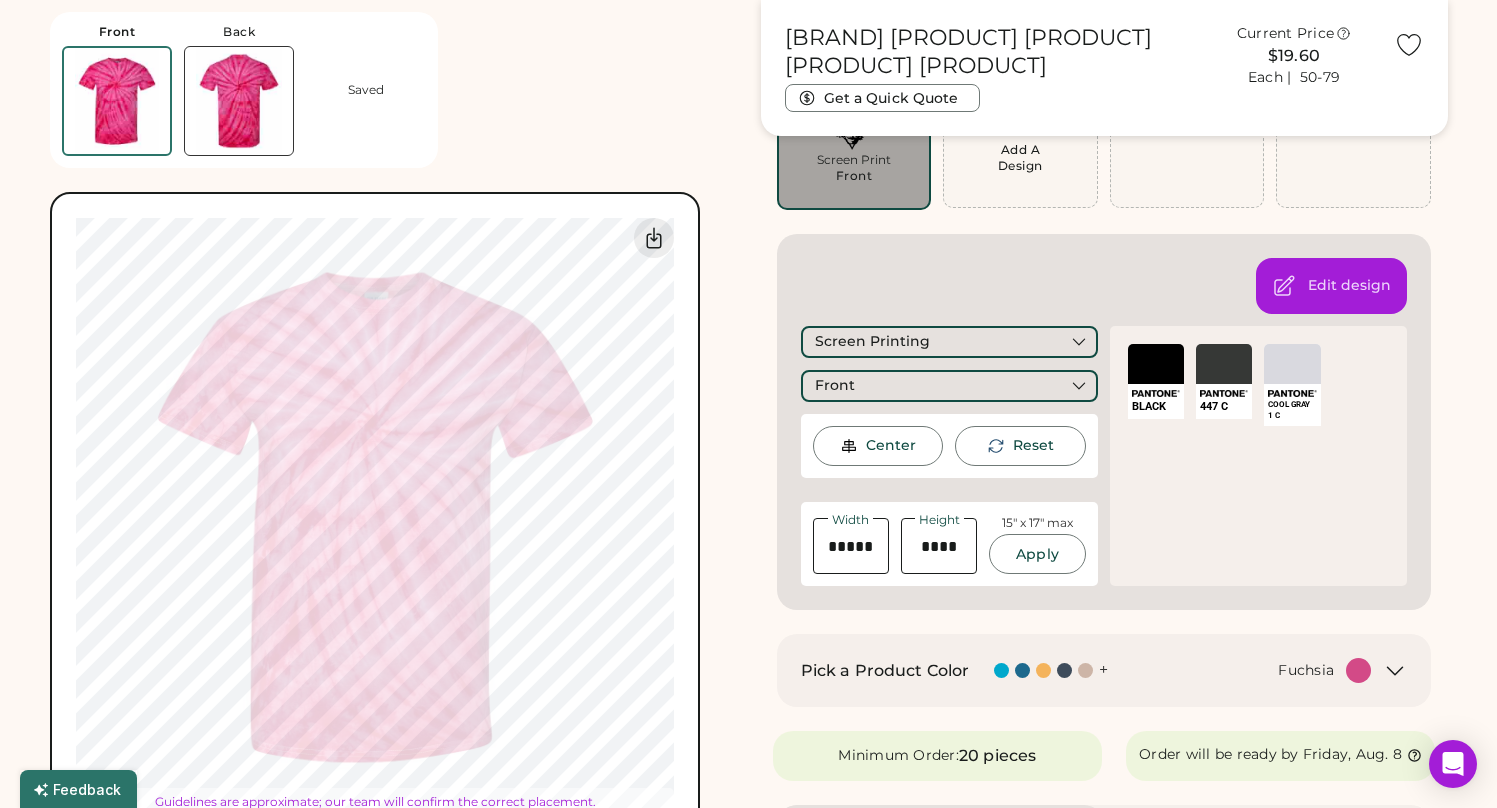 type on "****" 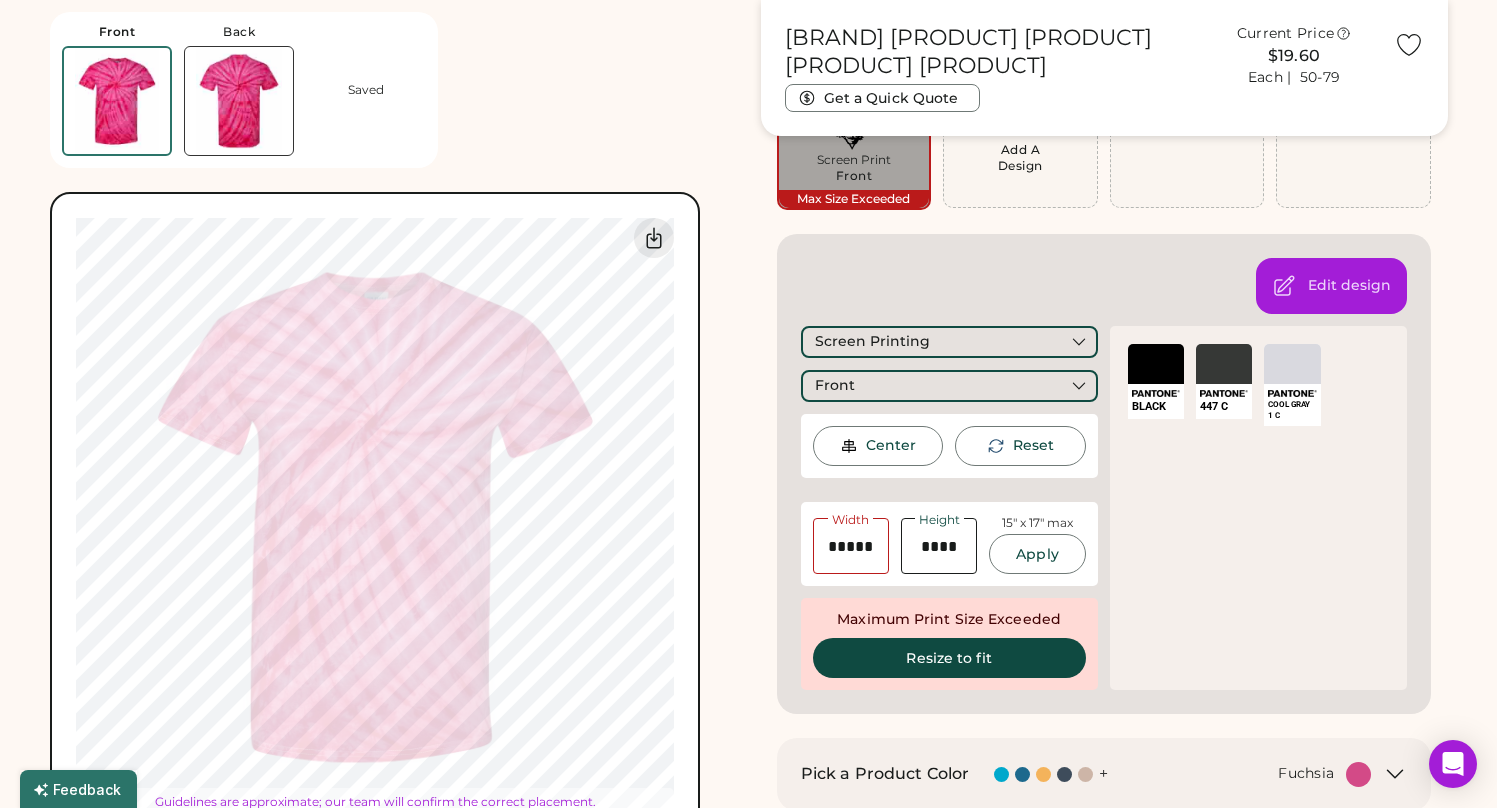 type on "*****" 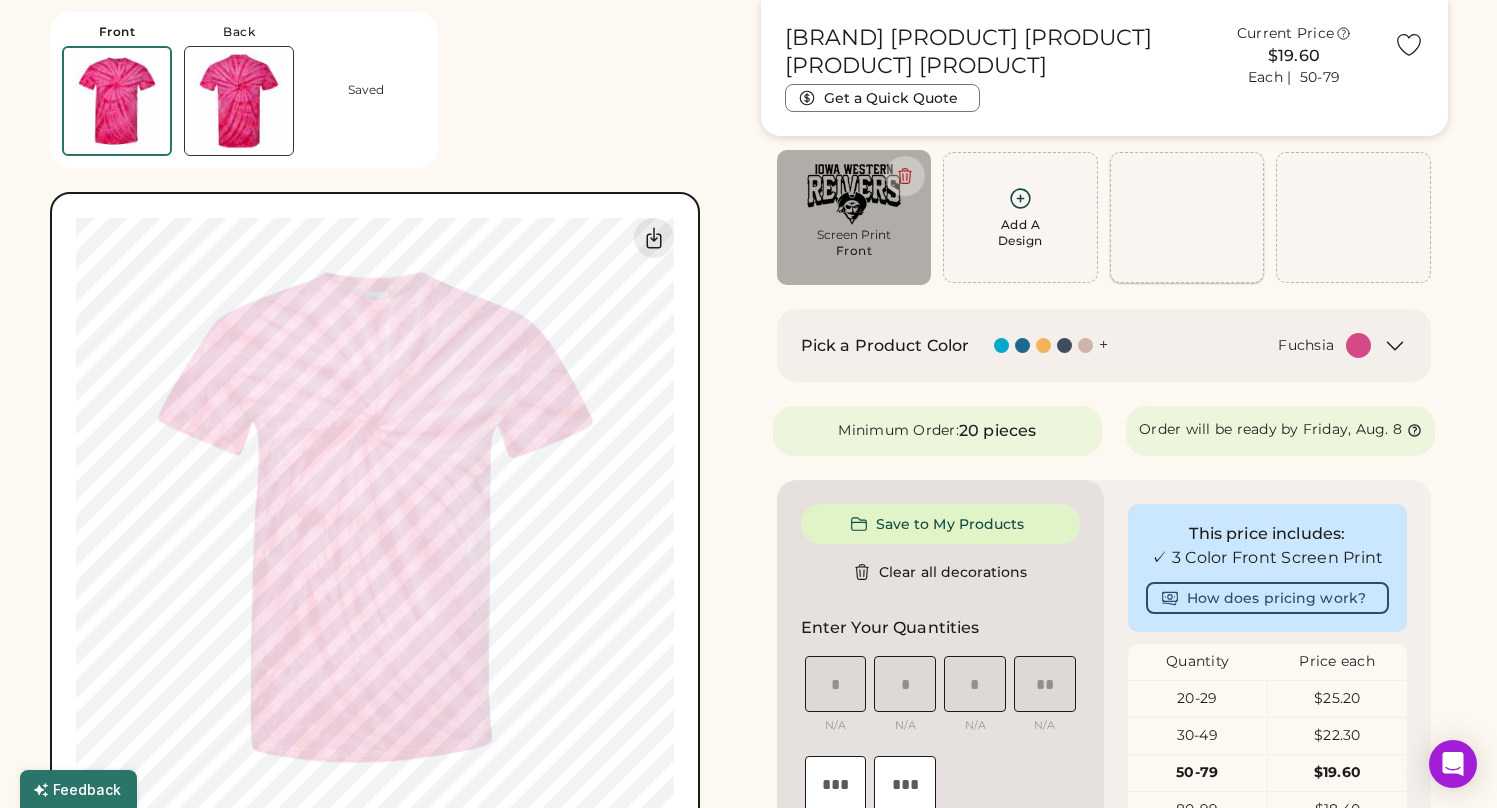 scroll, scrollTop: 149, scrollLeft: 0, axis: vertical 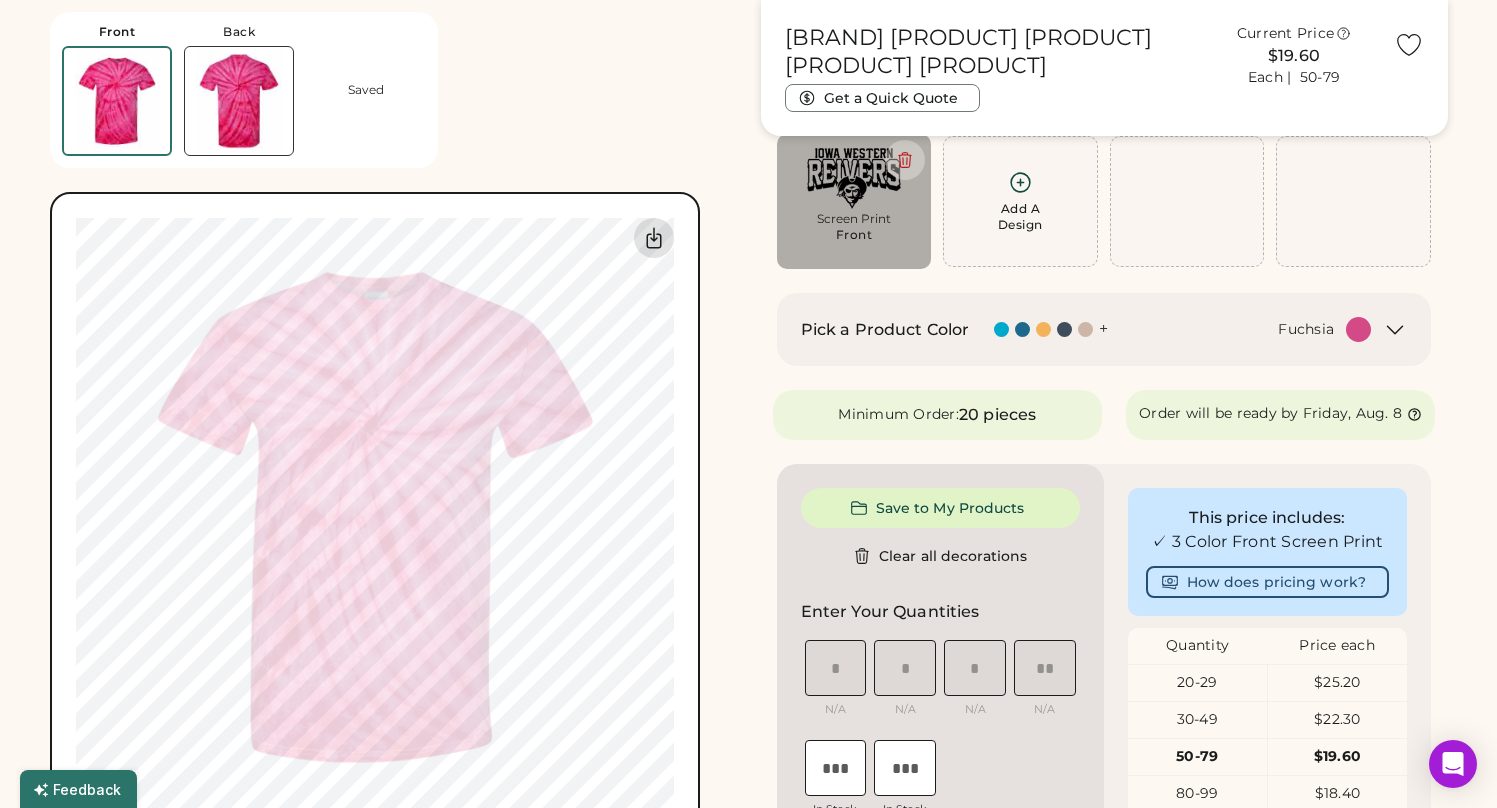 click 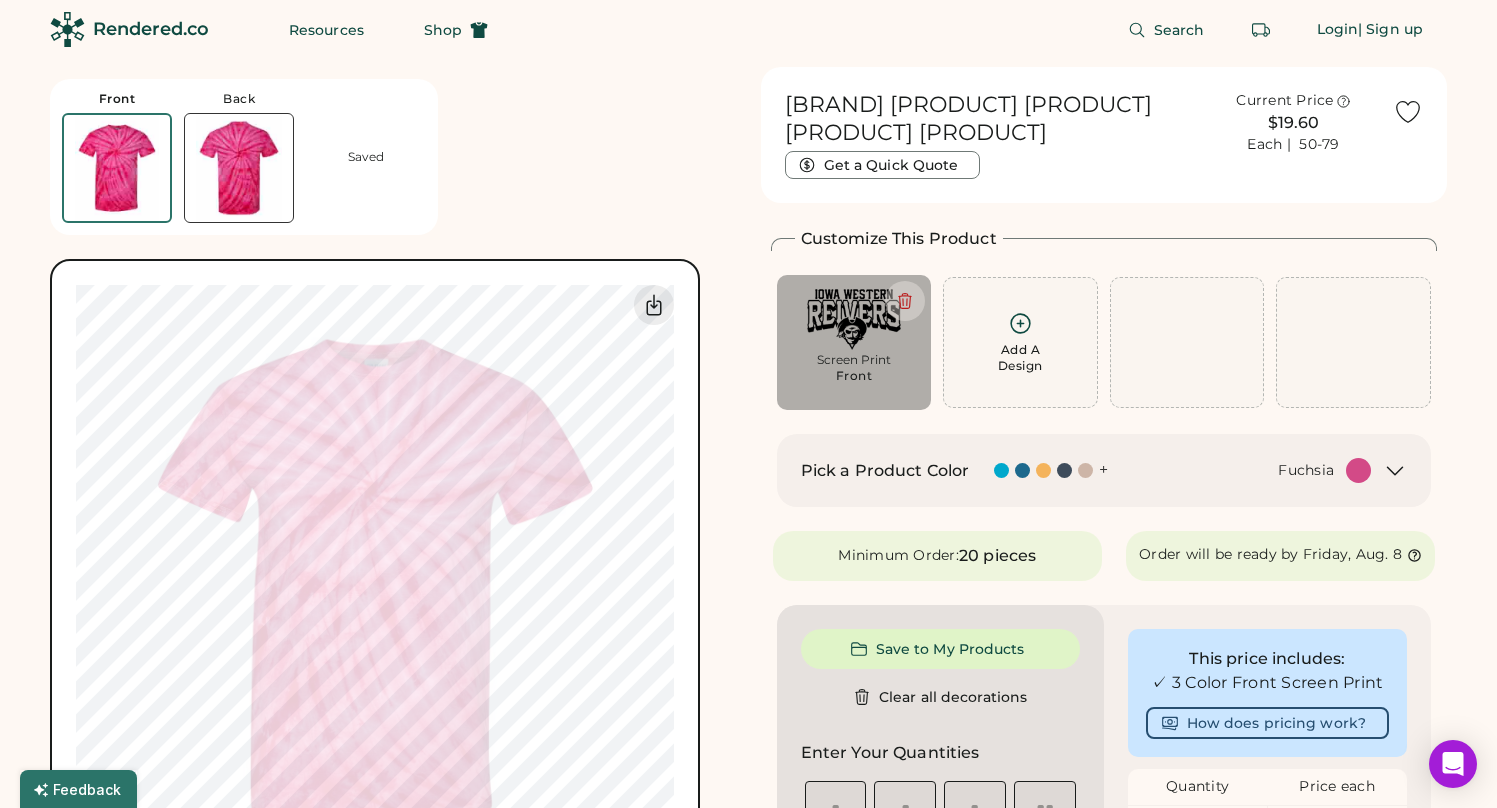 scroll, scrollTop: 0, scrollLeft: 0, axis: both 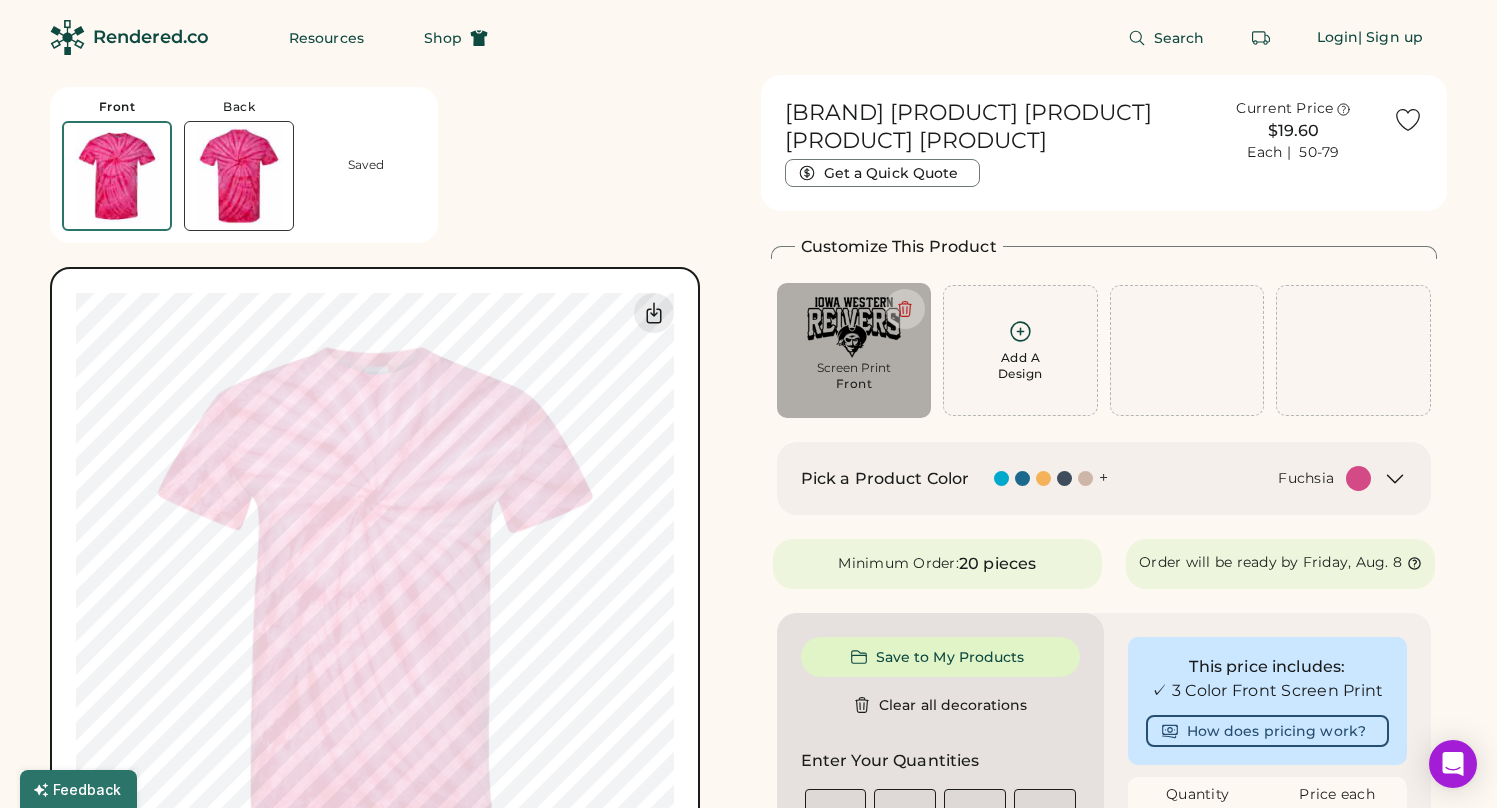 click at bounding box center (1358, 478) 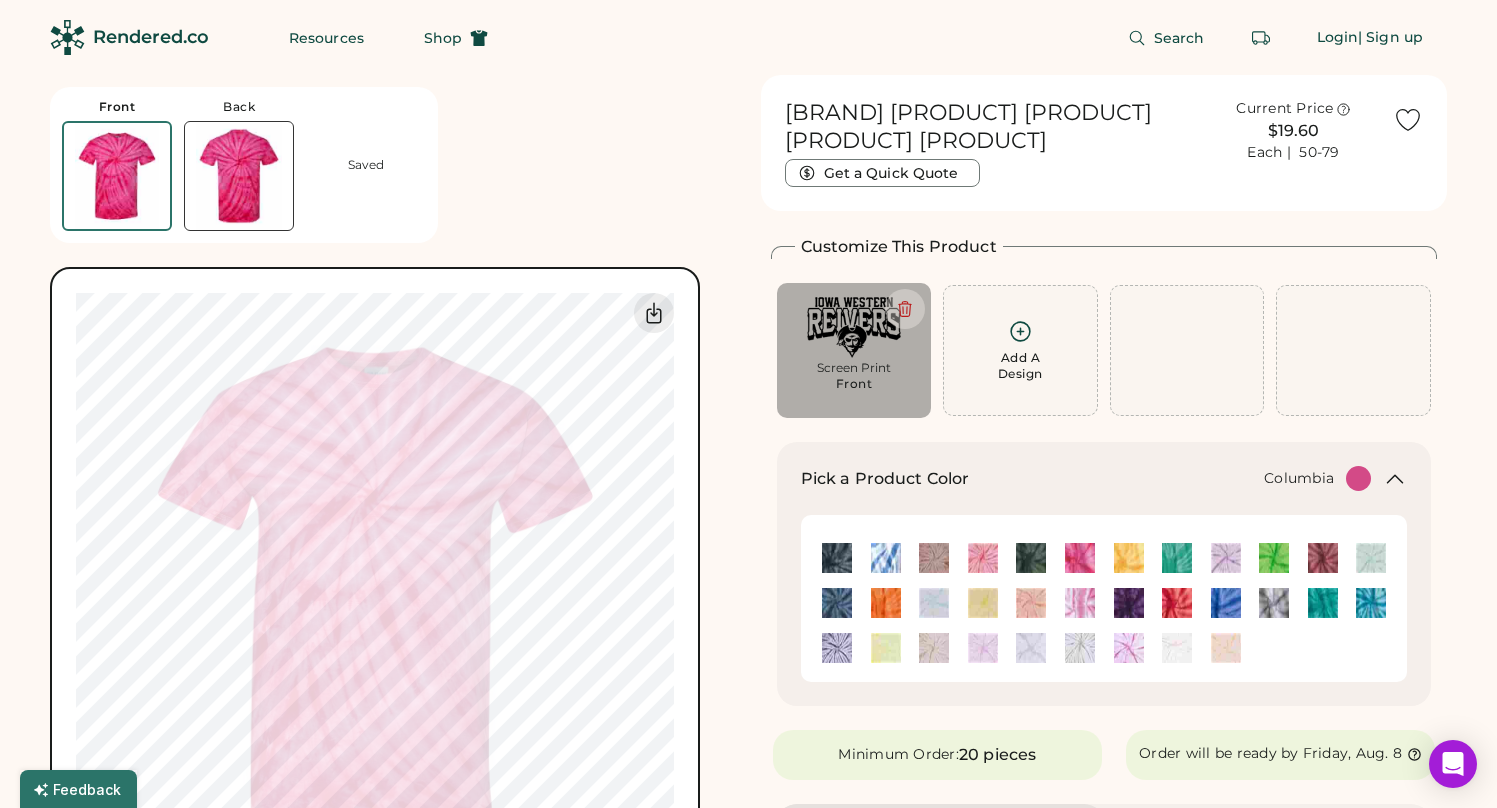 click at bounding box center [886, 558] 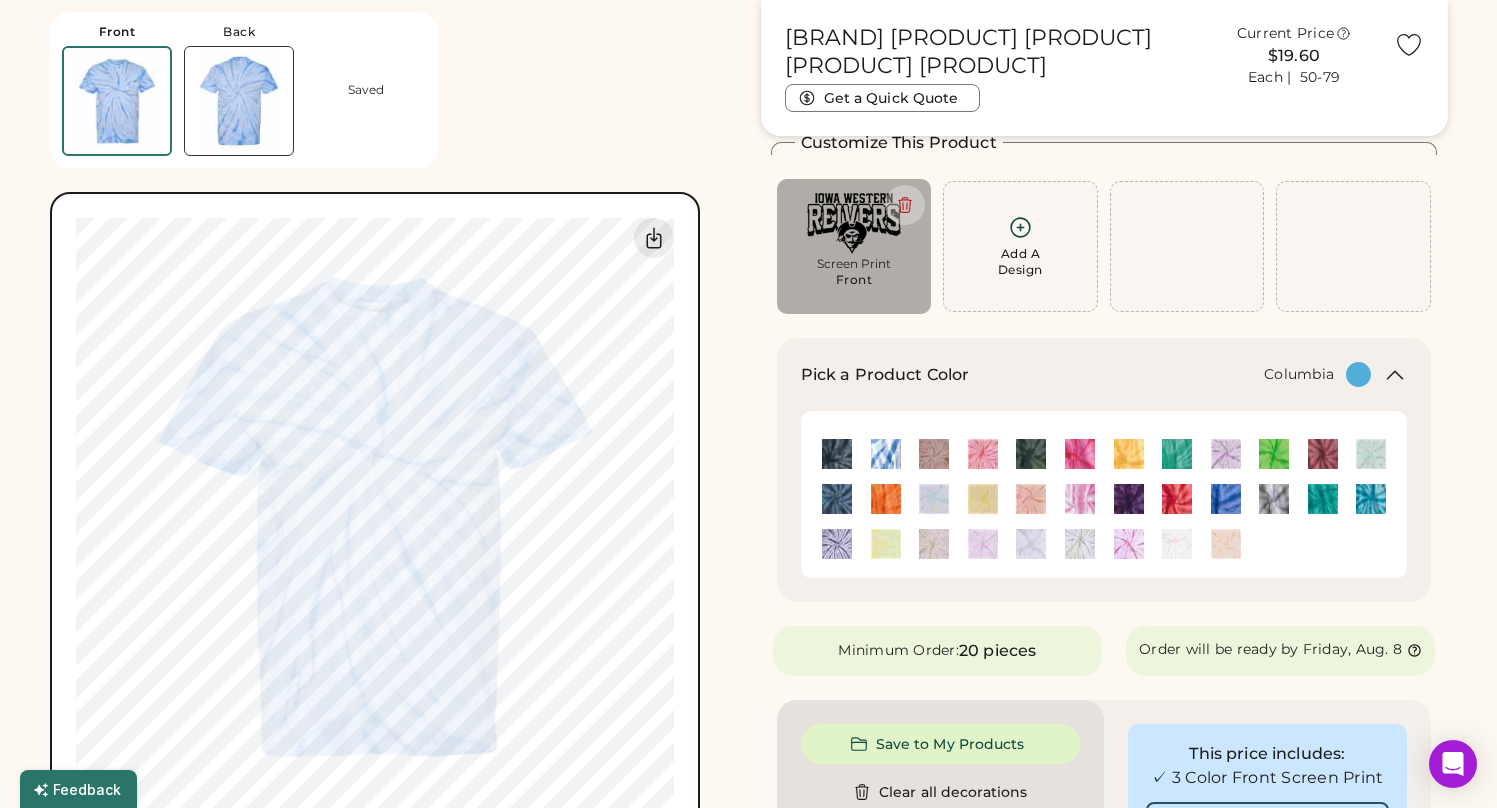 scroll, scrollTop: 111, scrollLeft: 0, axis: vertical 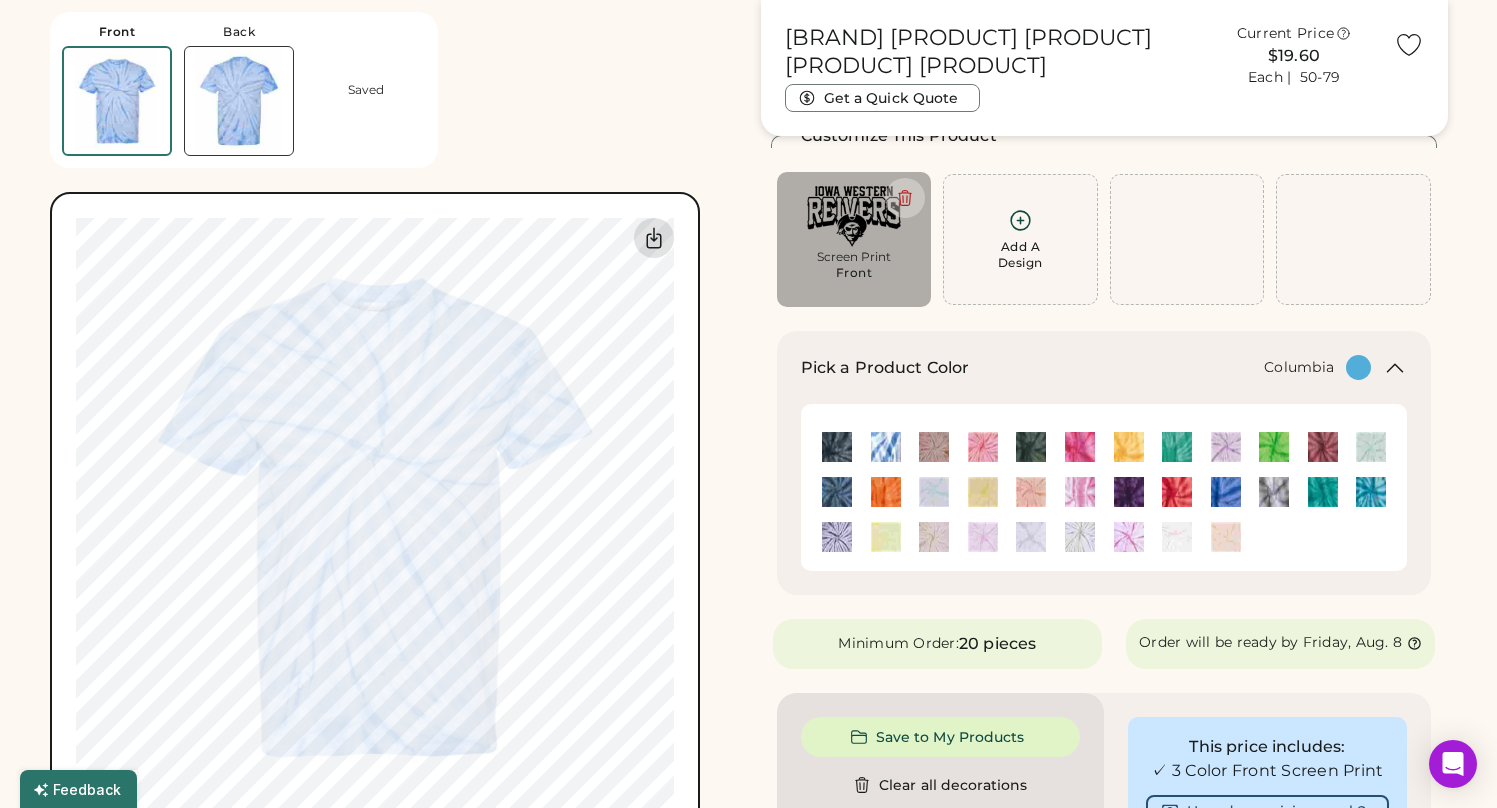 click 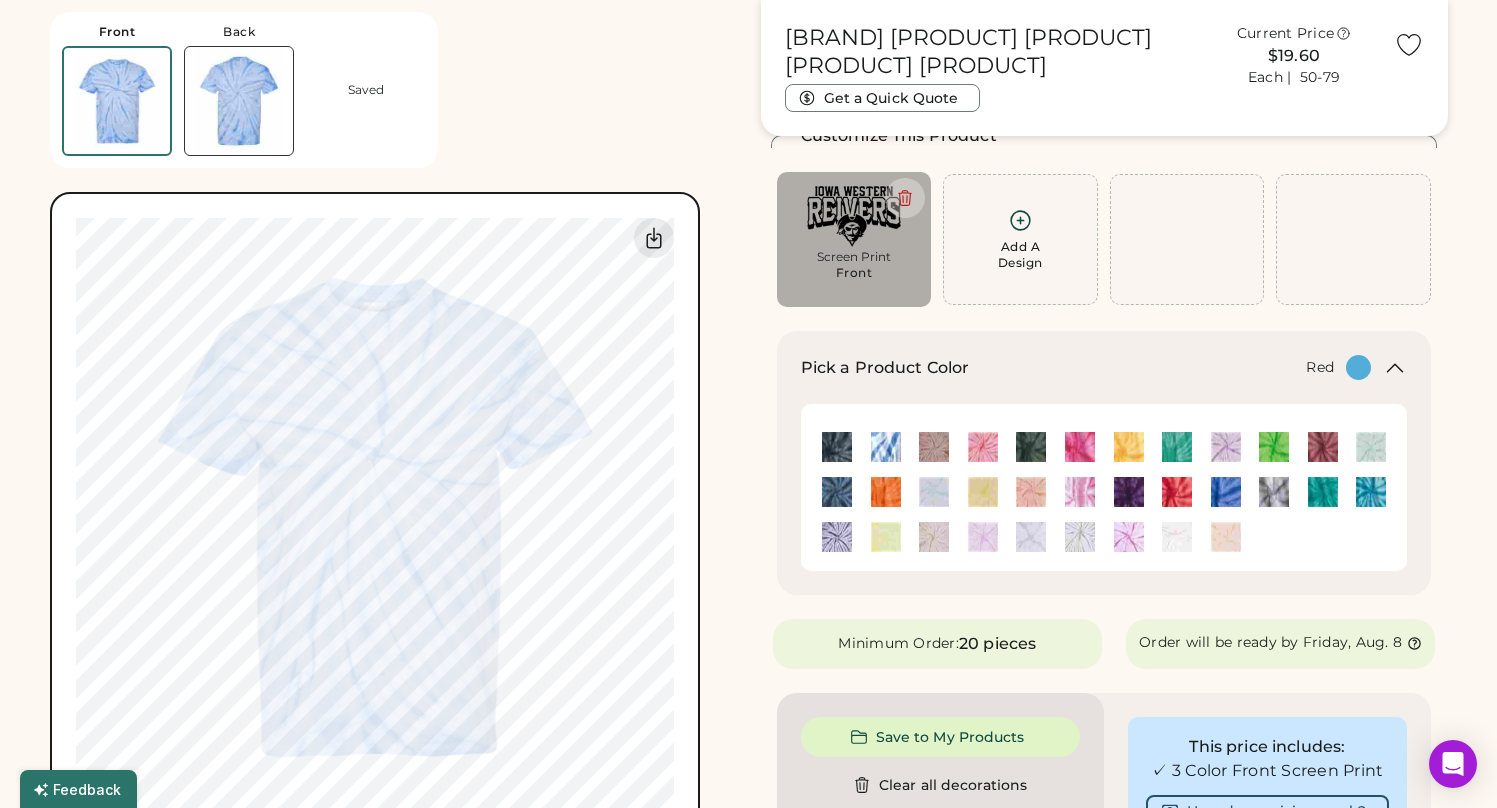 click at bounding box center [1177, 492] 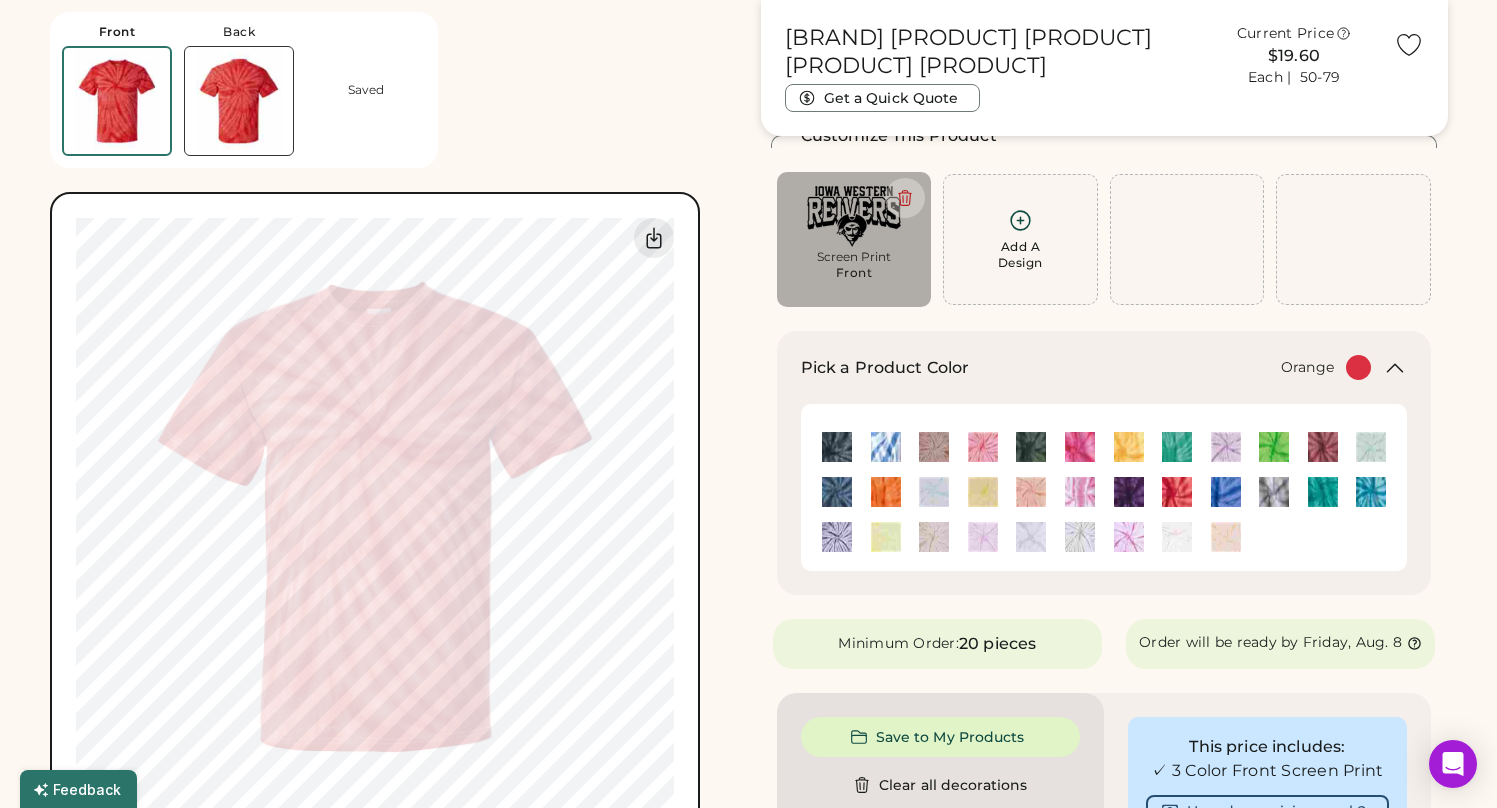 click at bounding box center (886, 492) 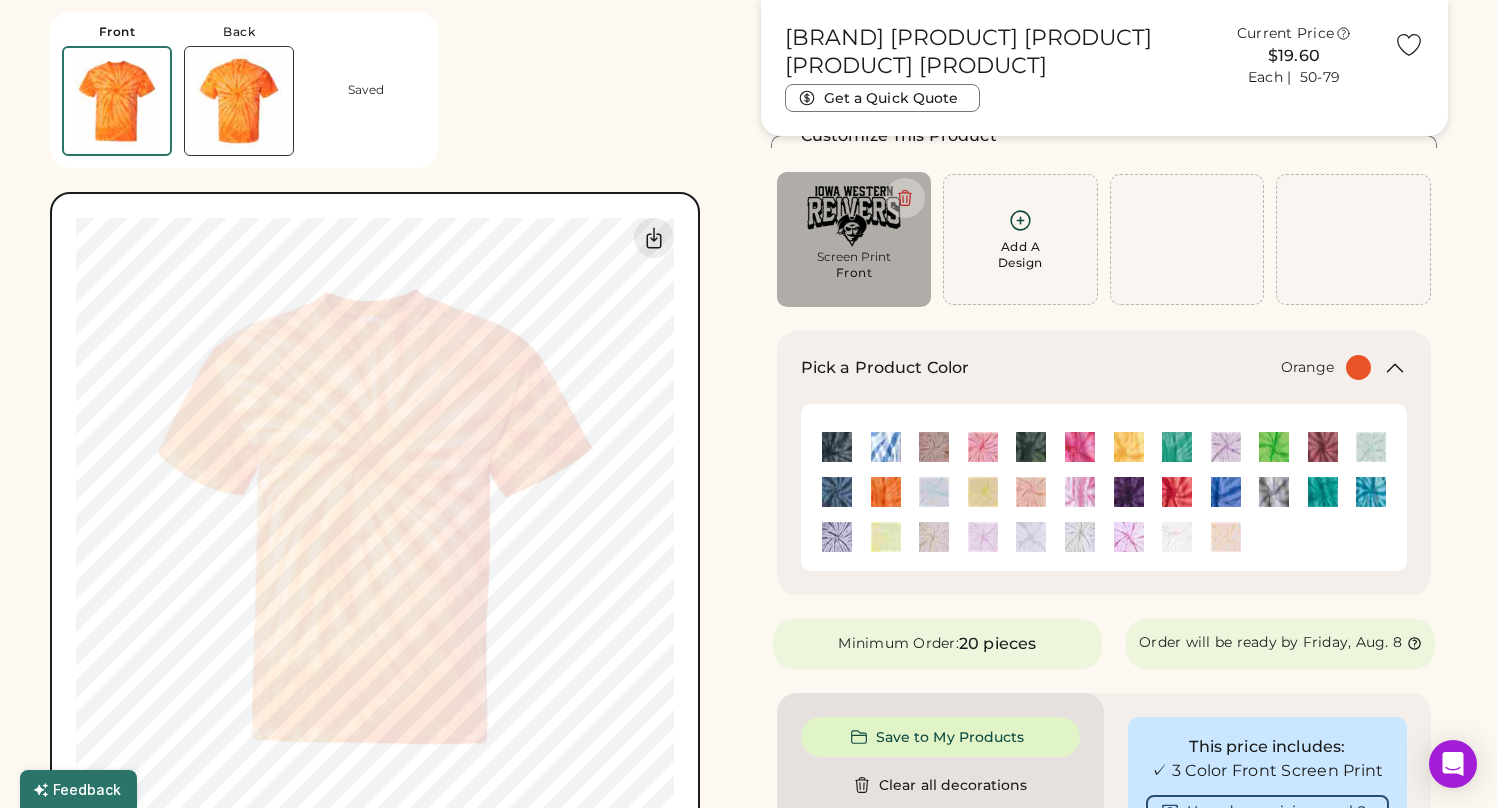 type on "*****" 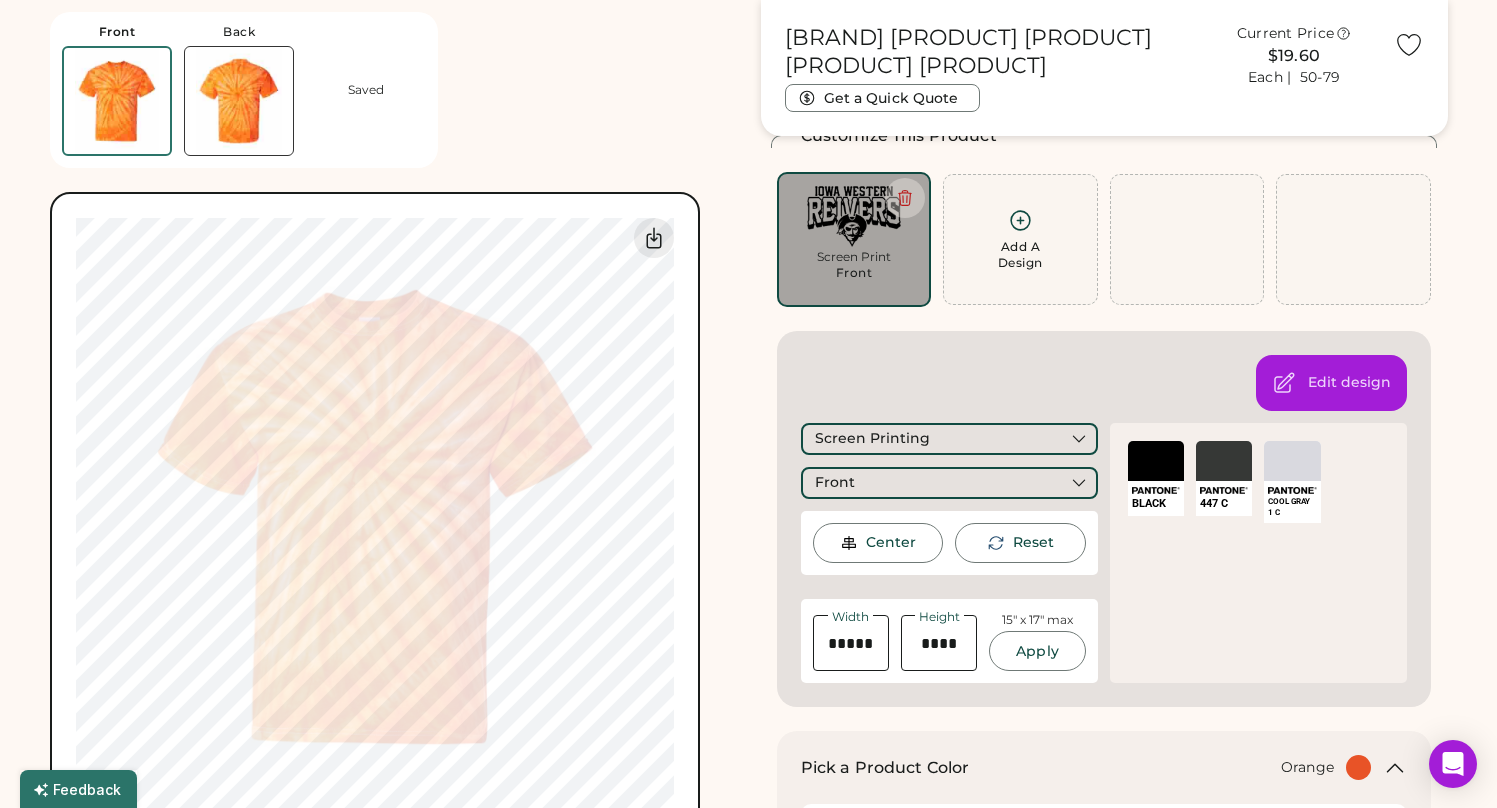 click on "Edit design Screen Printing    Front    Center    Reset Width Height 15" x 17" max Apply Maximum Print Size Exceeded Resize to fit BLACK SELECT
A COLOR [NUMBER] C SELECT
A COLOR COOL GRAY 1 C" at bounding box center [1104, 519] 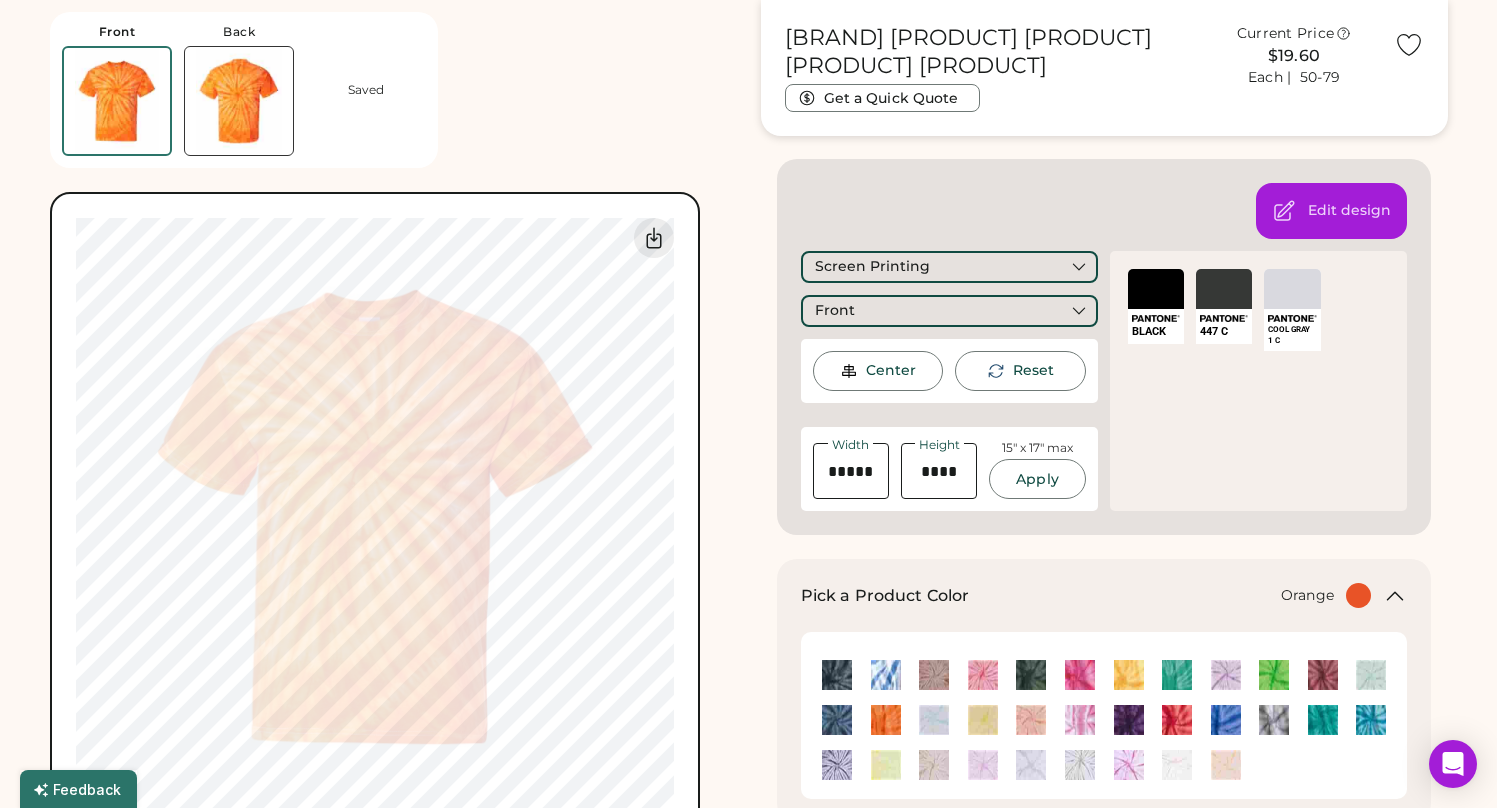 scroll, scrollTop: 318, scrollLeft: 0, axis: vertical 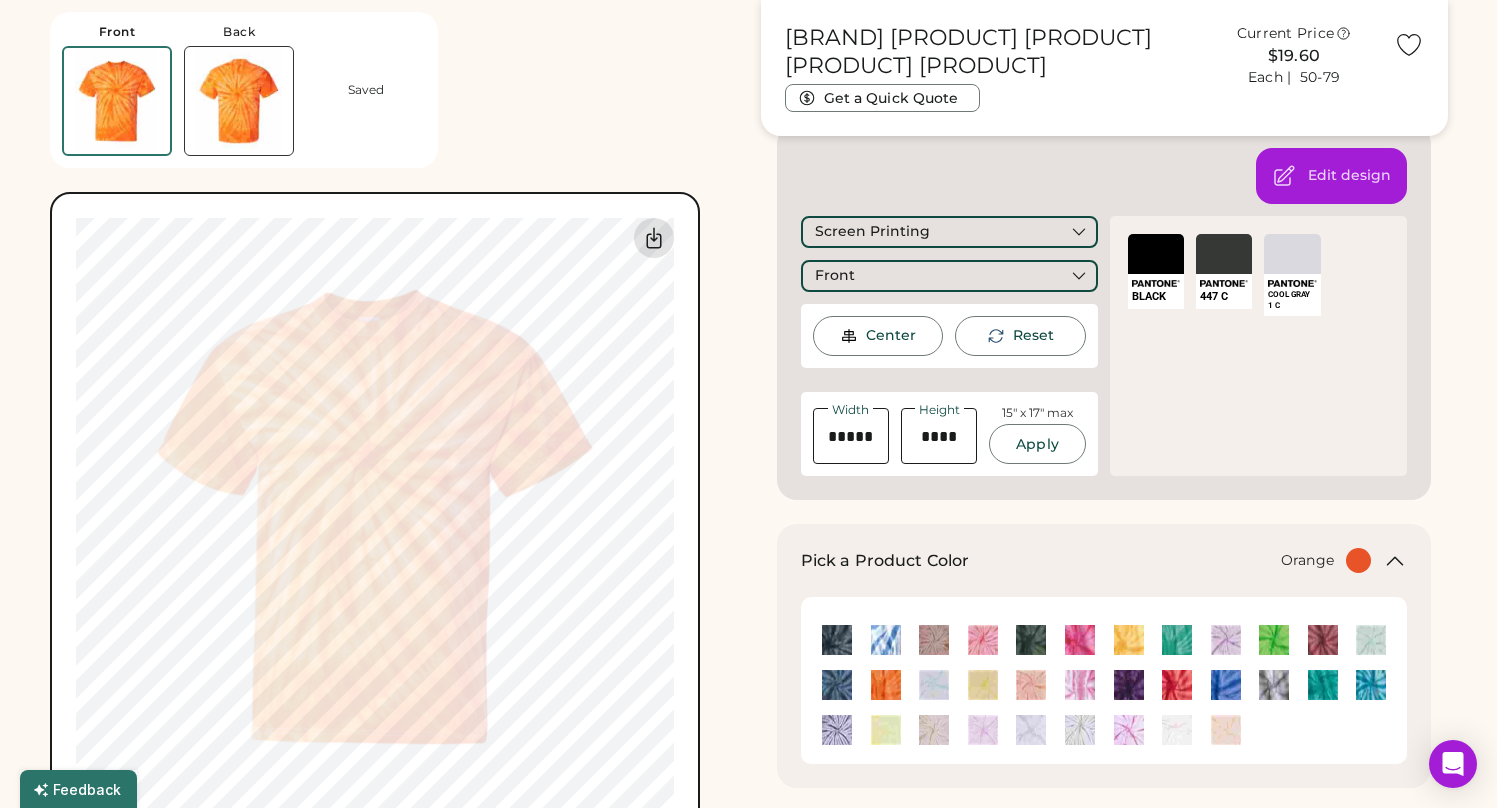 click 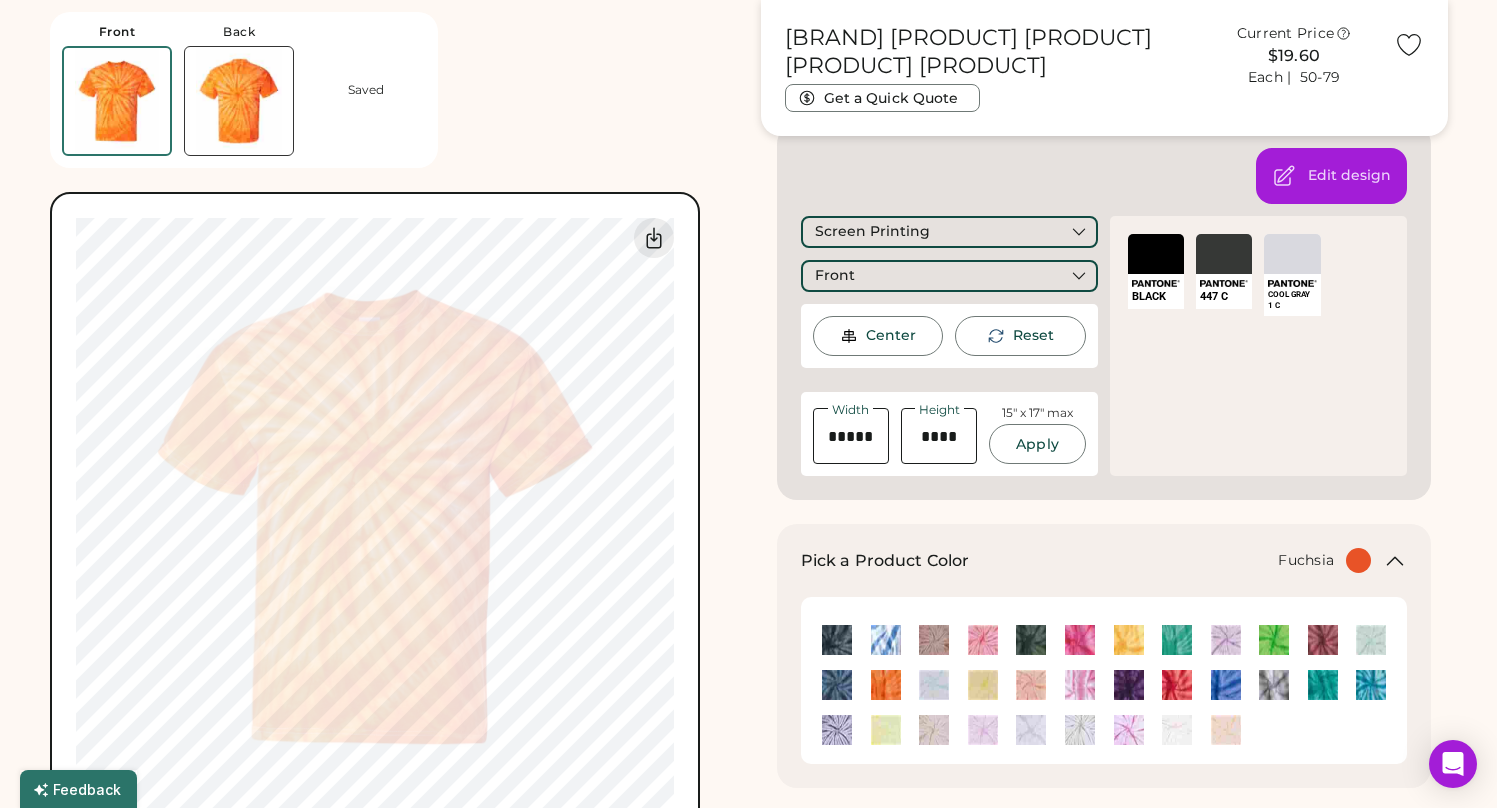 click at bounding box center (1080, 640) 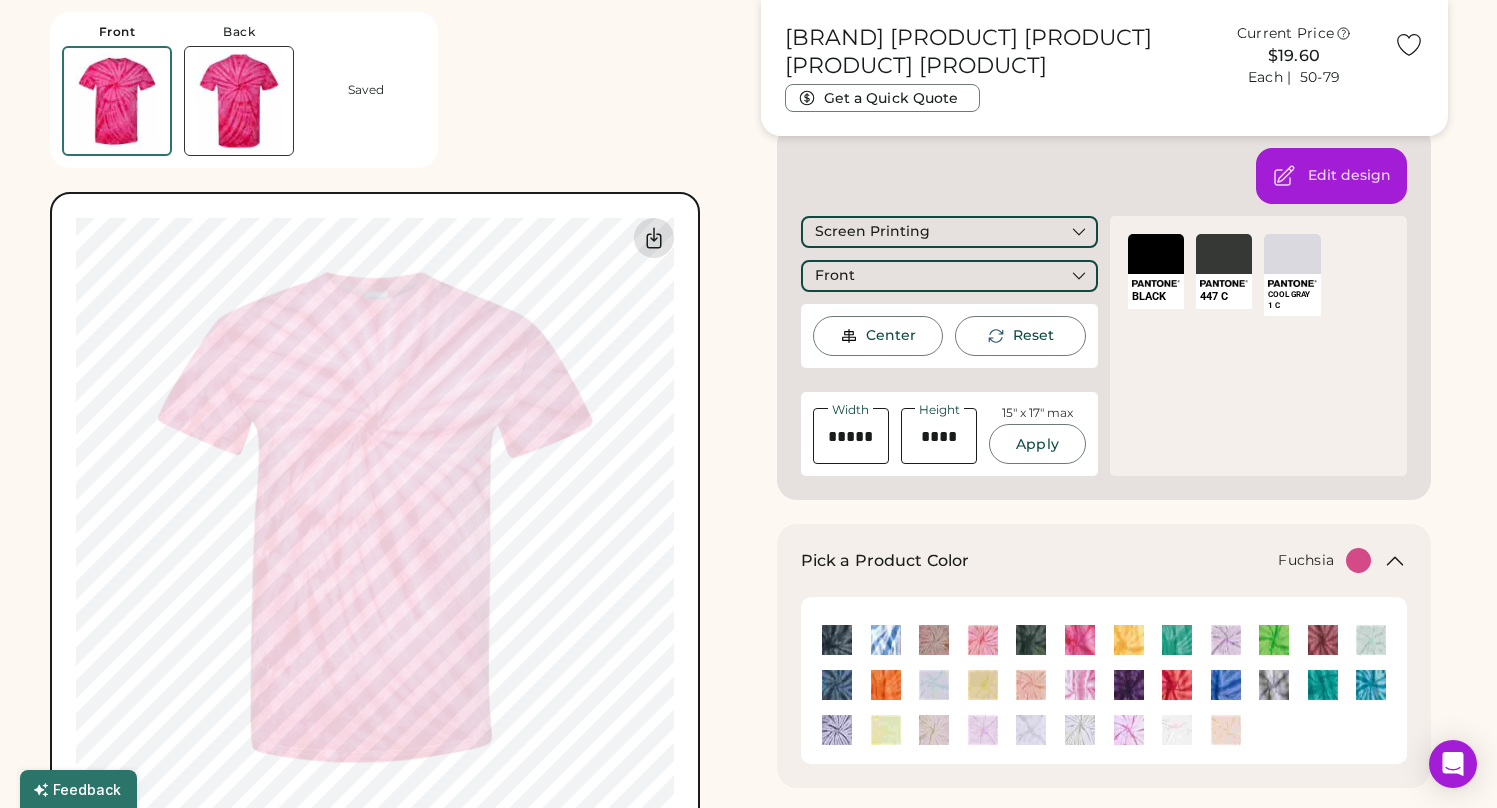 click 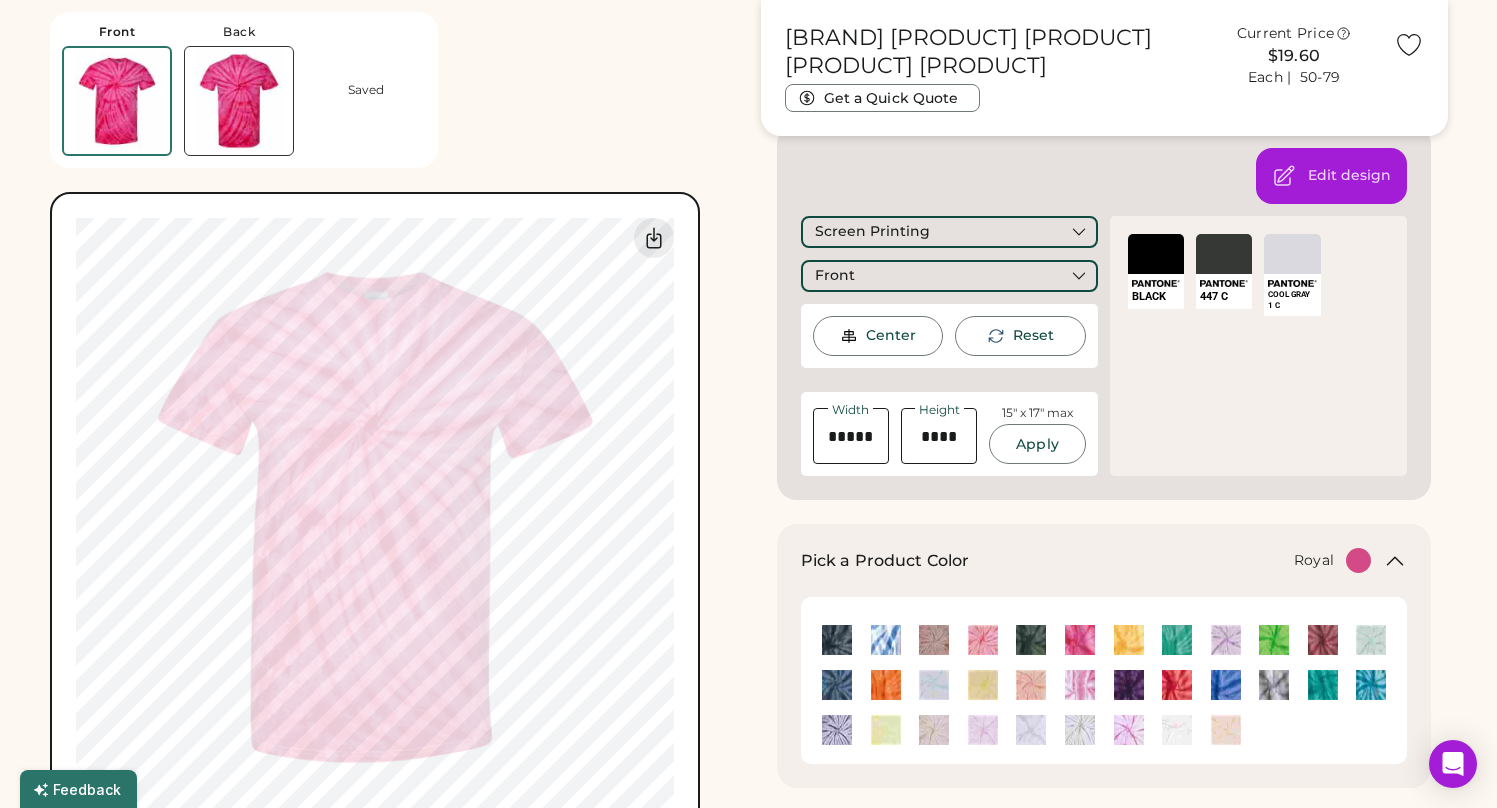 click at bounding box center (1226, 685) 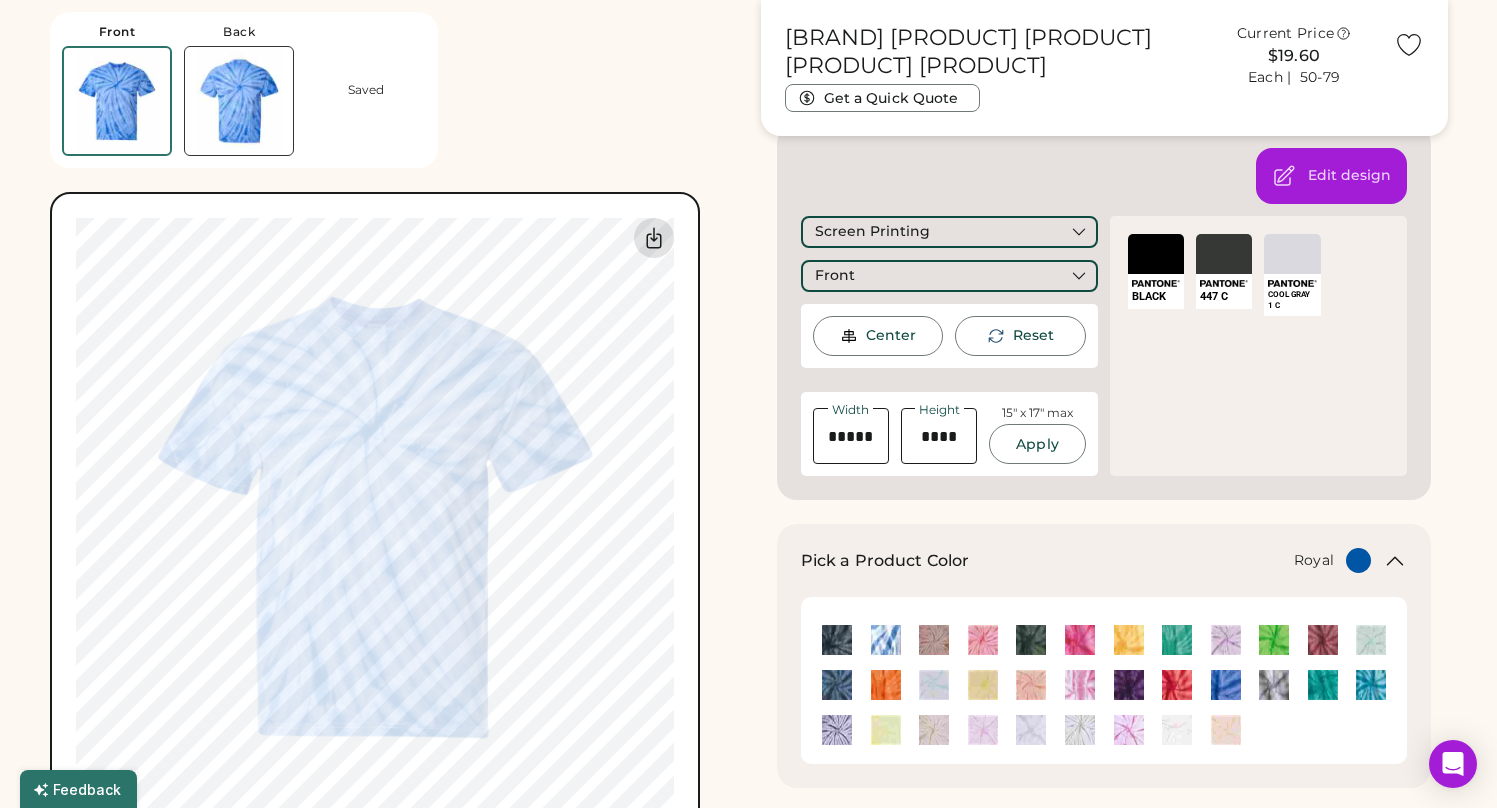click 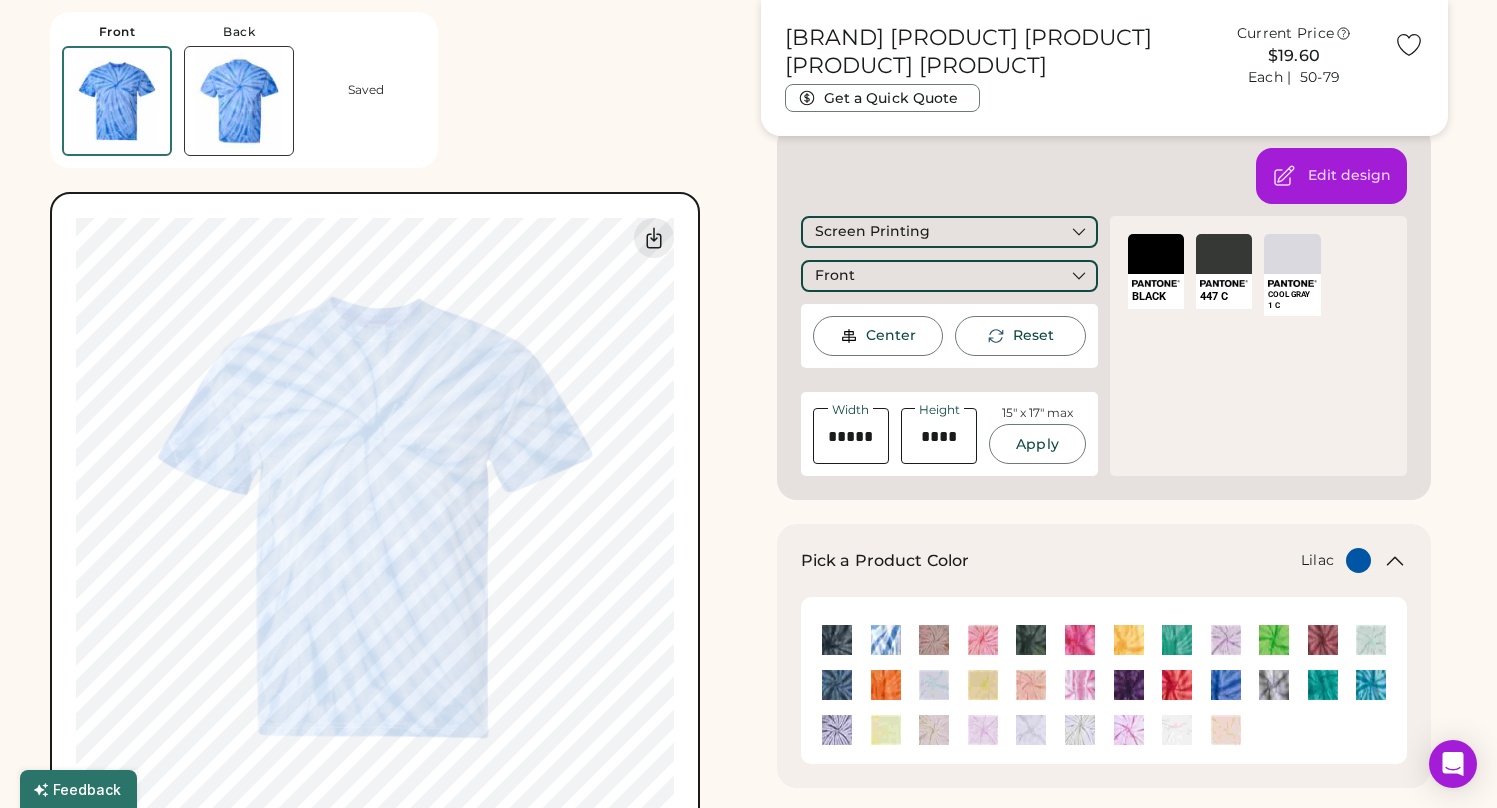 click at bounding box center (983, 730) 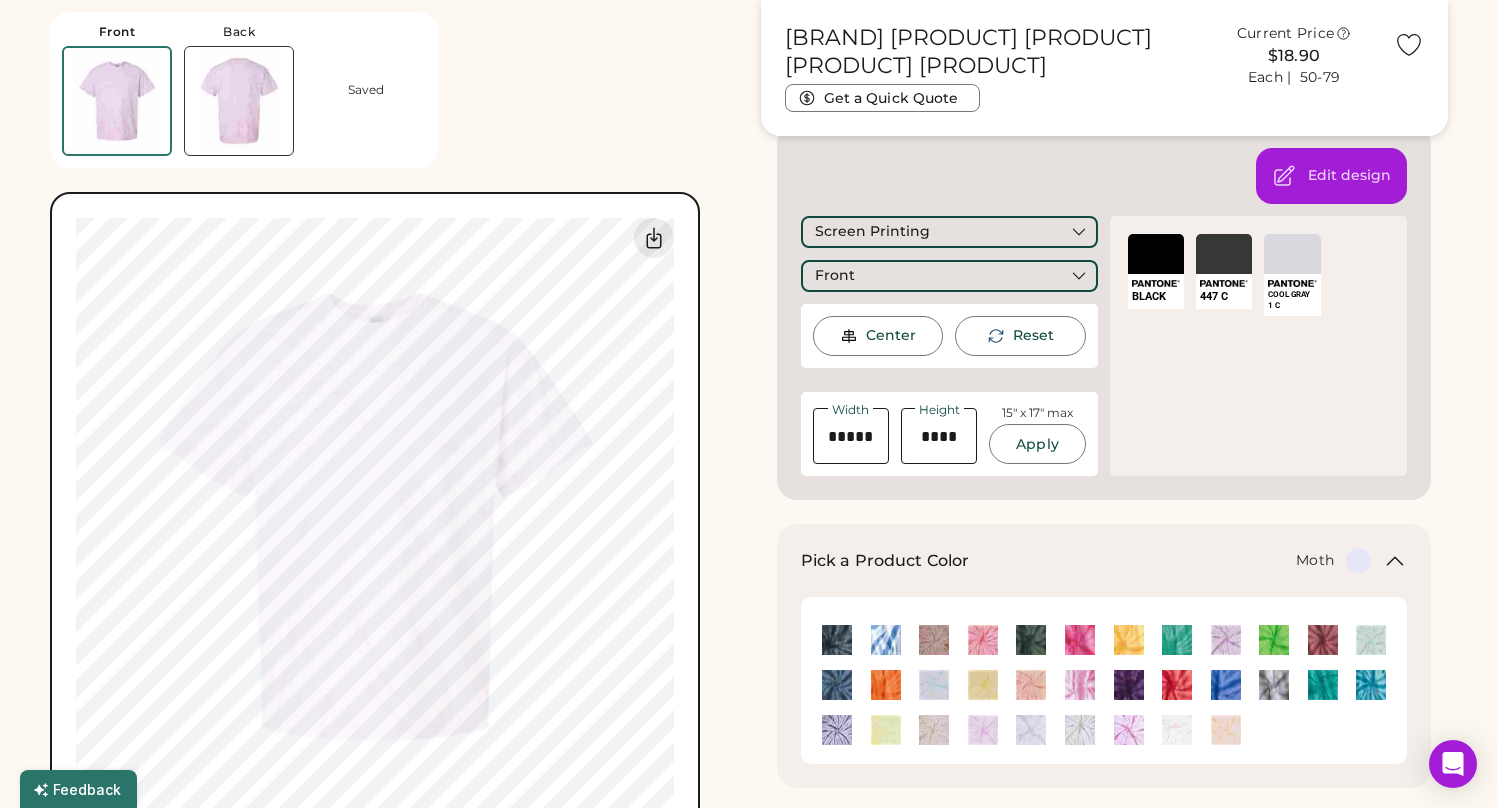 click at bounding box center (1031, 730) 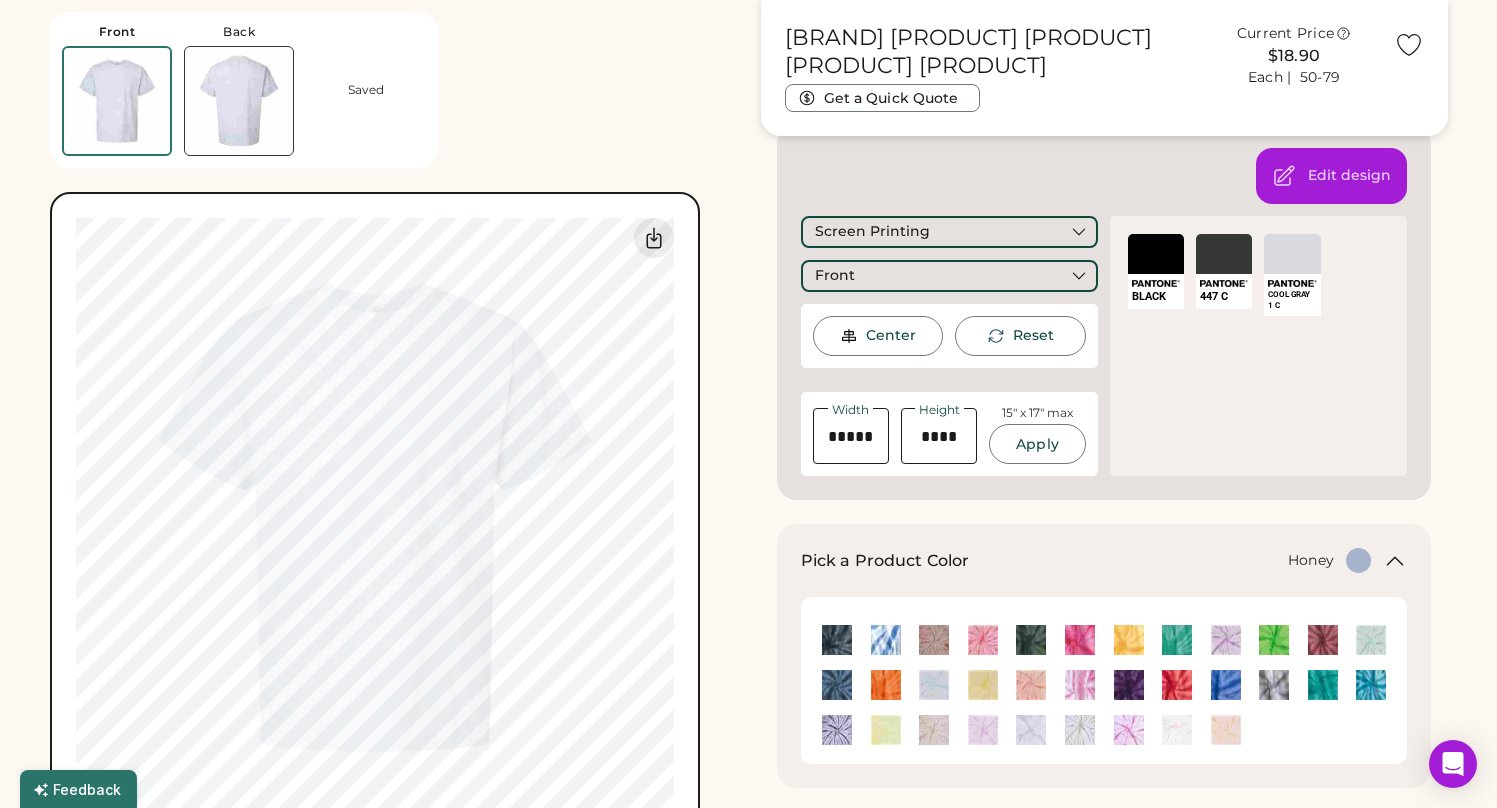 click at bounding box center [934, 730] 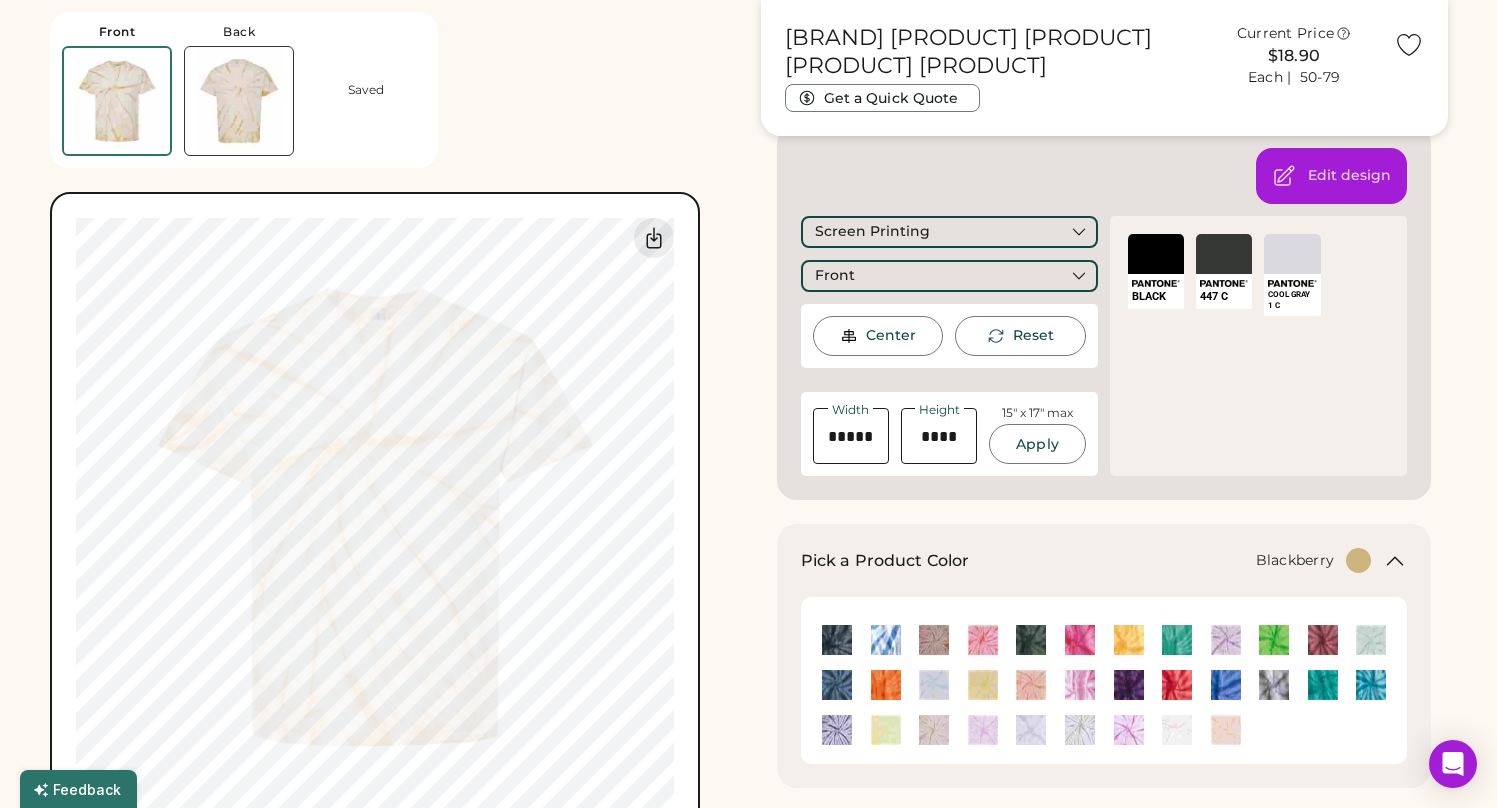 click at bounding box center [837, 730] 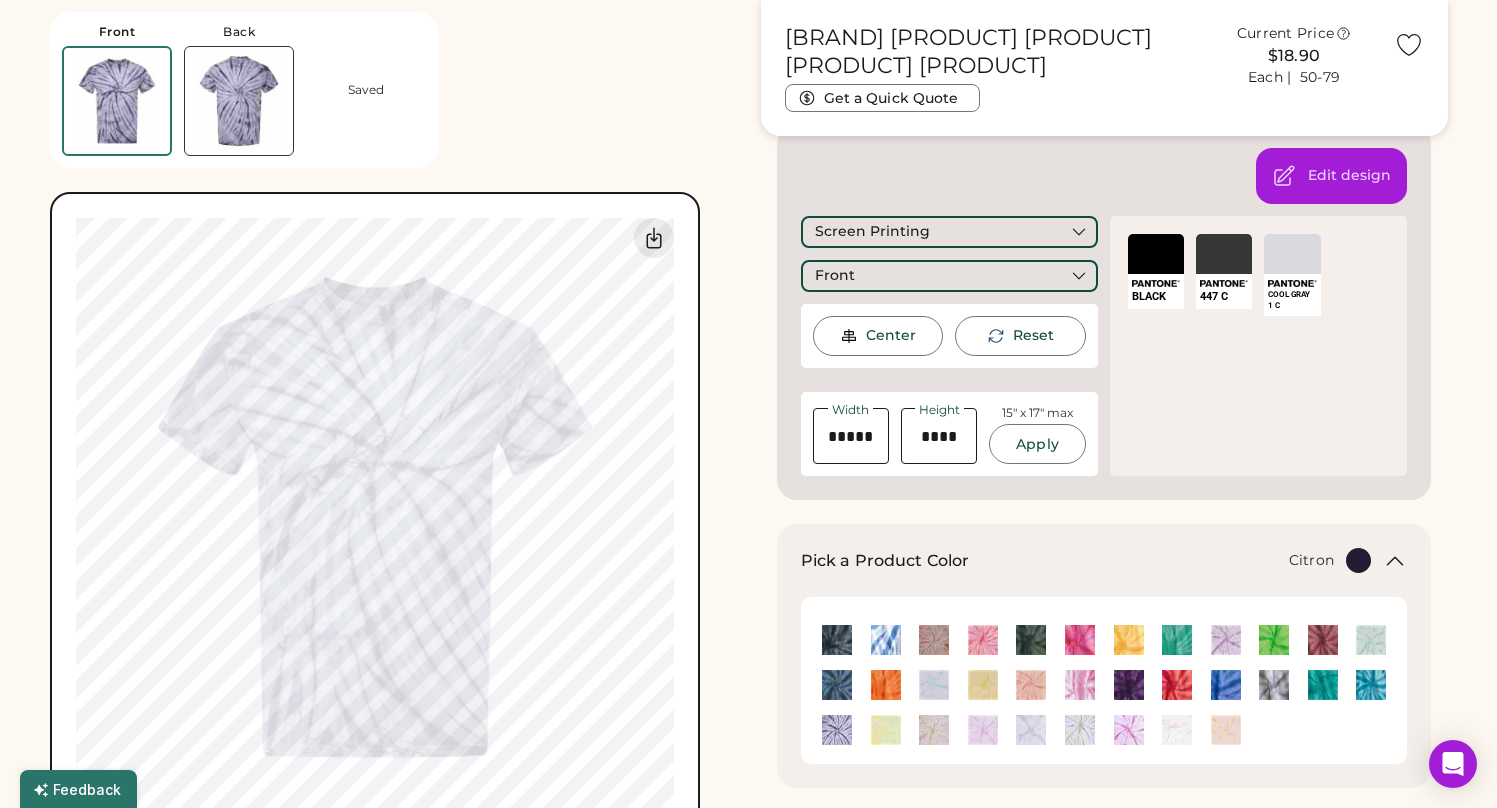 click at bounding box center (886, 730) 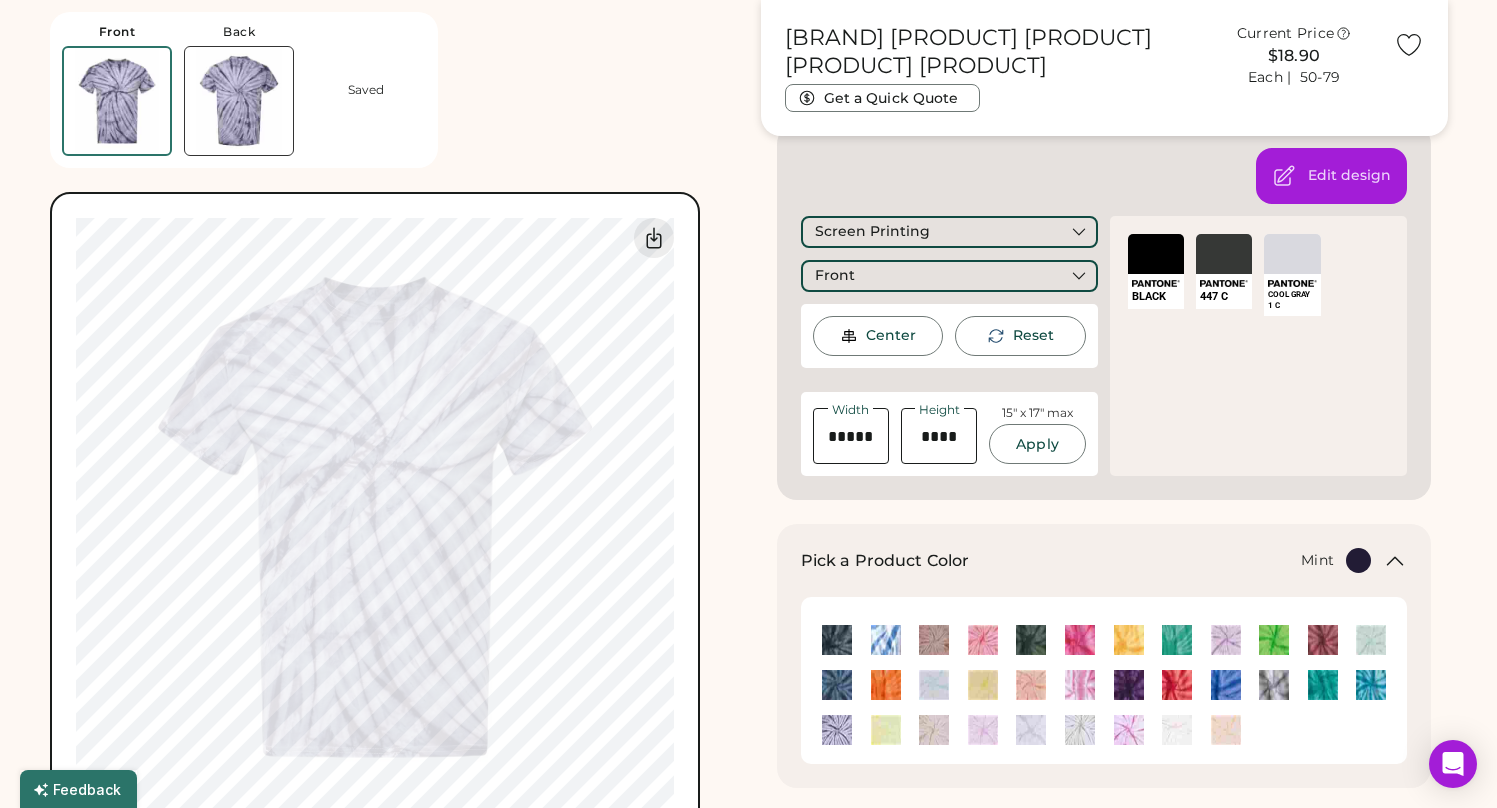 click at bounding box center [1371, 640] 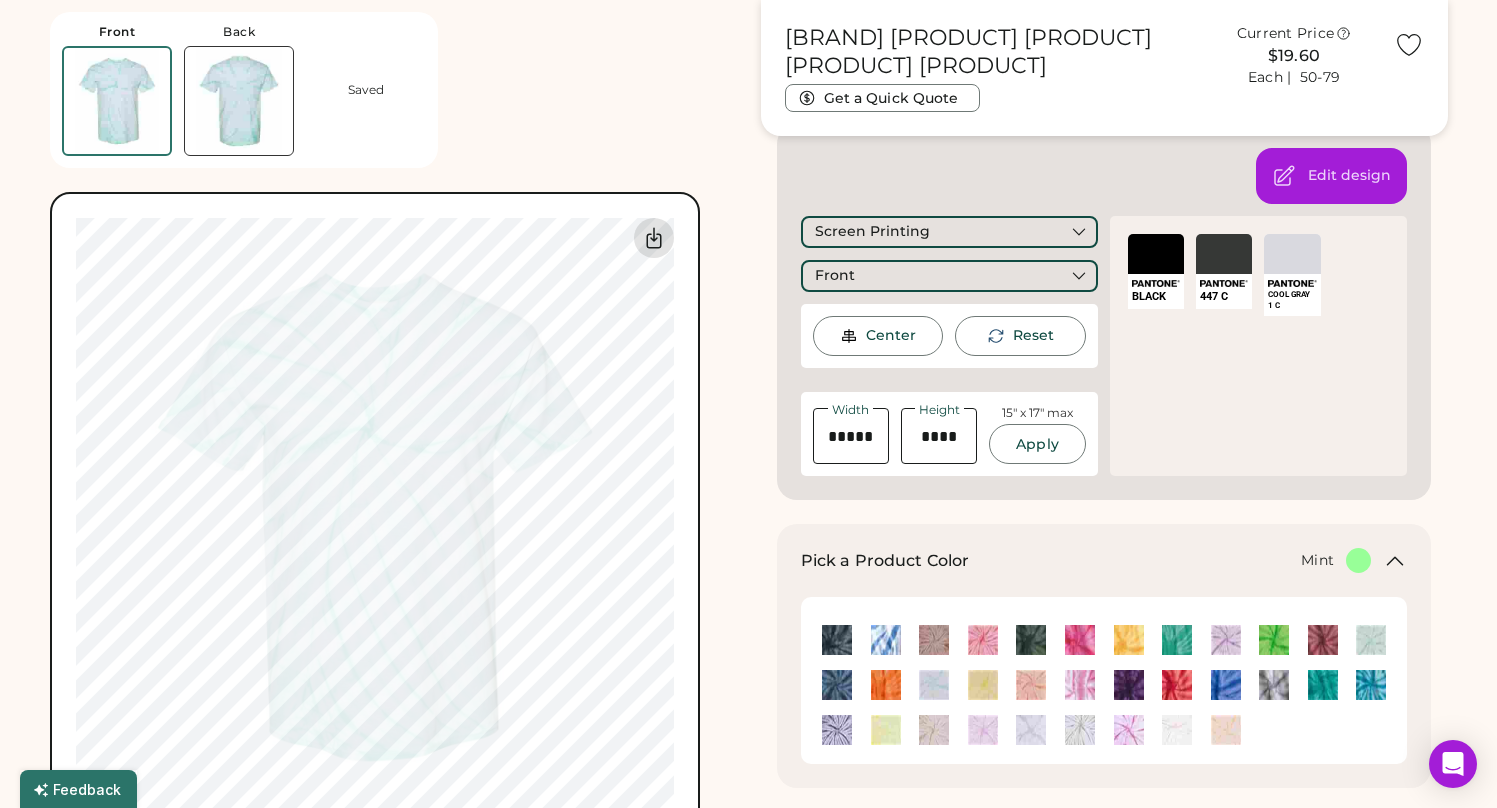 click 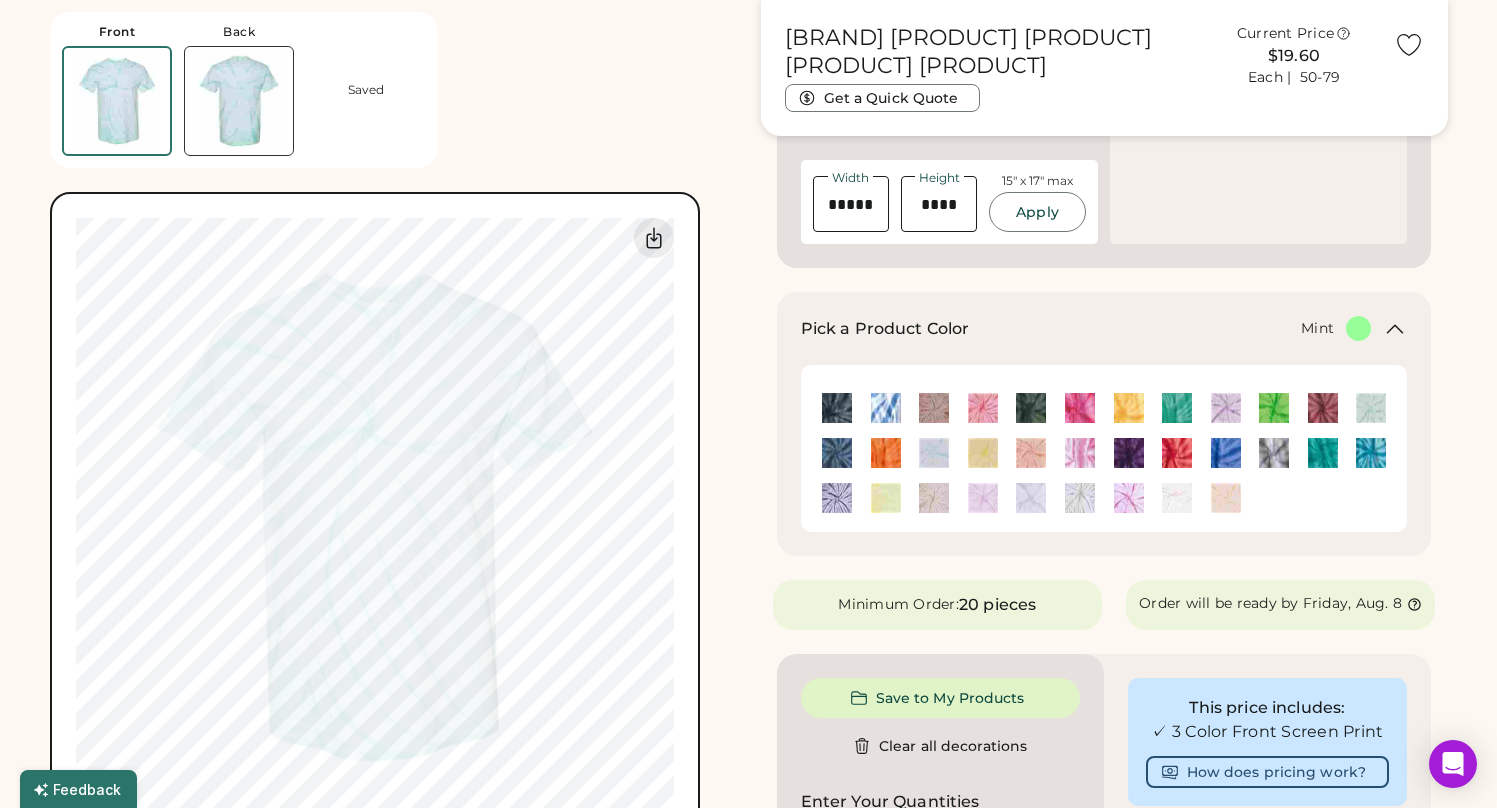 scroll, scrollTop: 555, scrollLeft: 0, axis: vertical 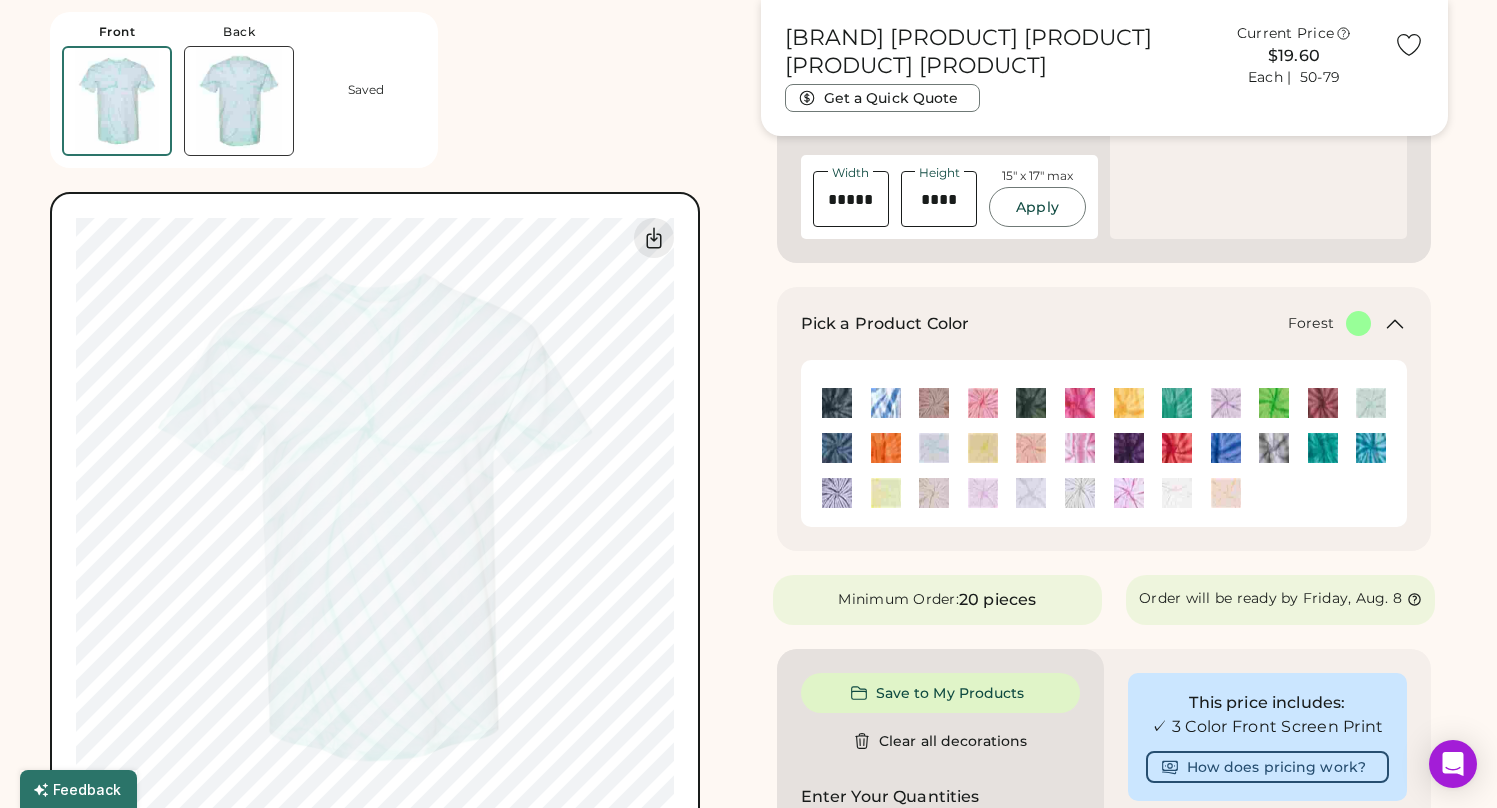 click at bounding box center (1031, 403) 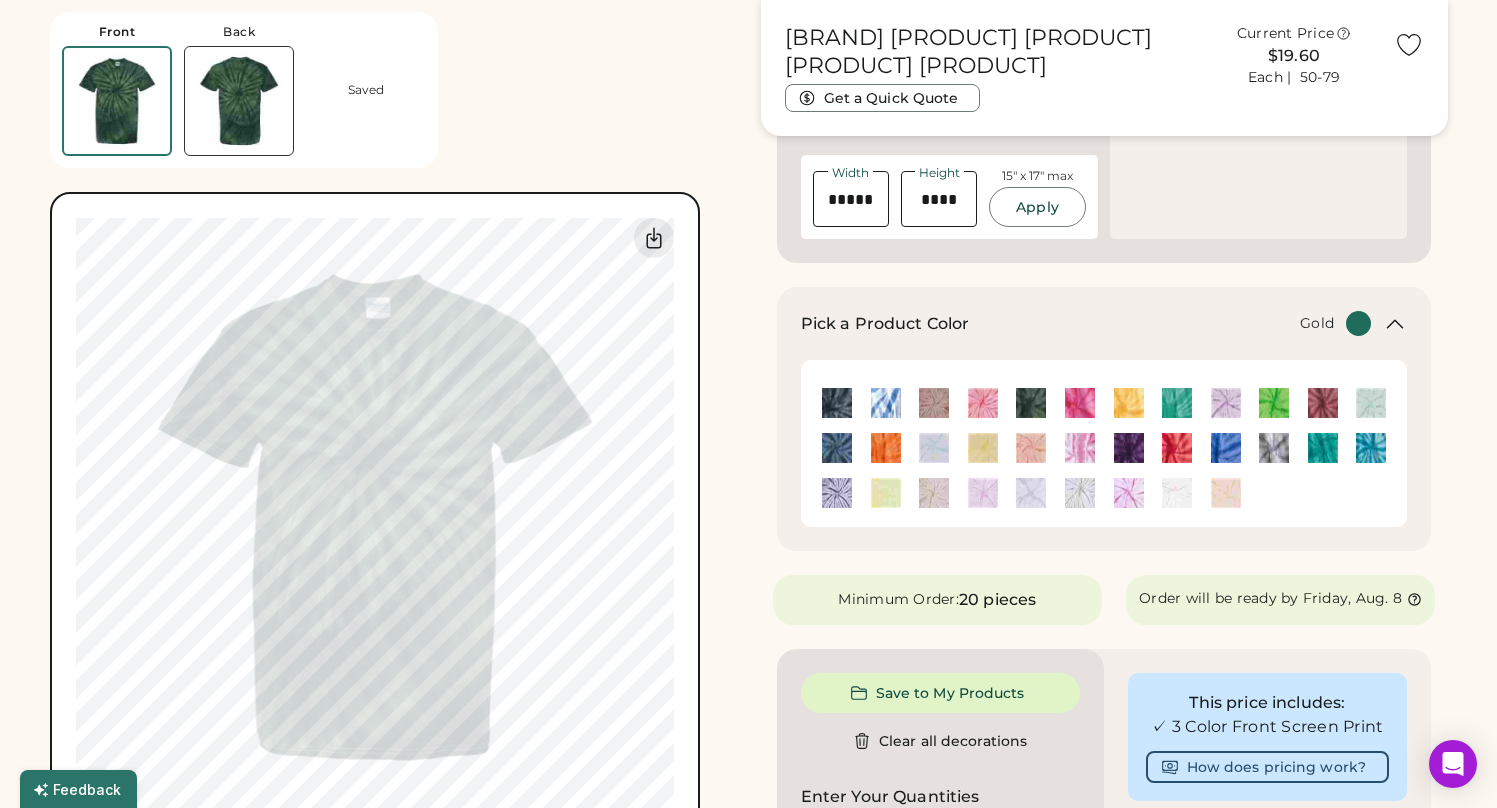 click at bounding box center (1129, 403) 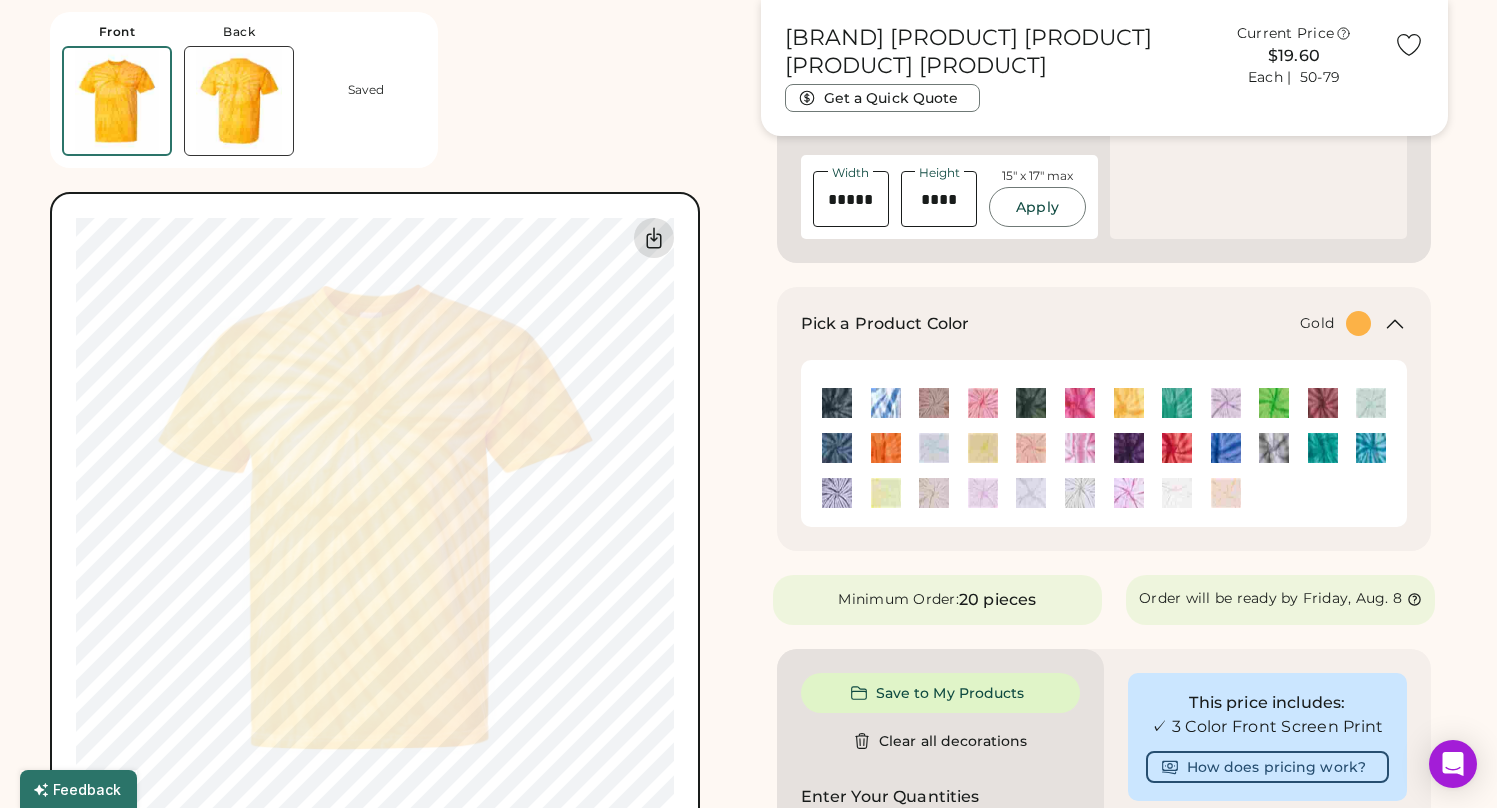 click 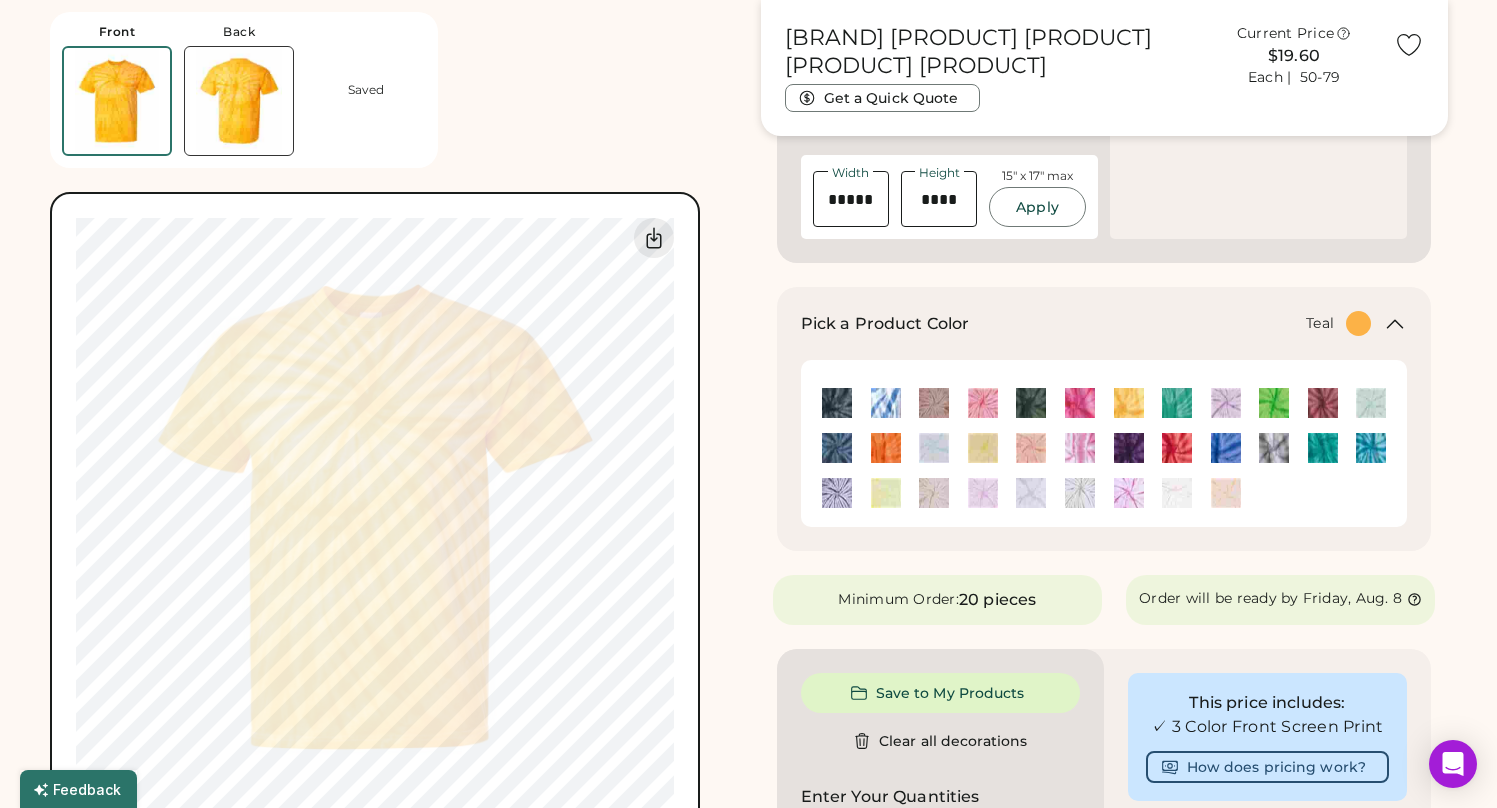 click at bounding box center (1323, 448) 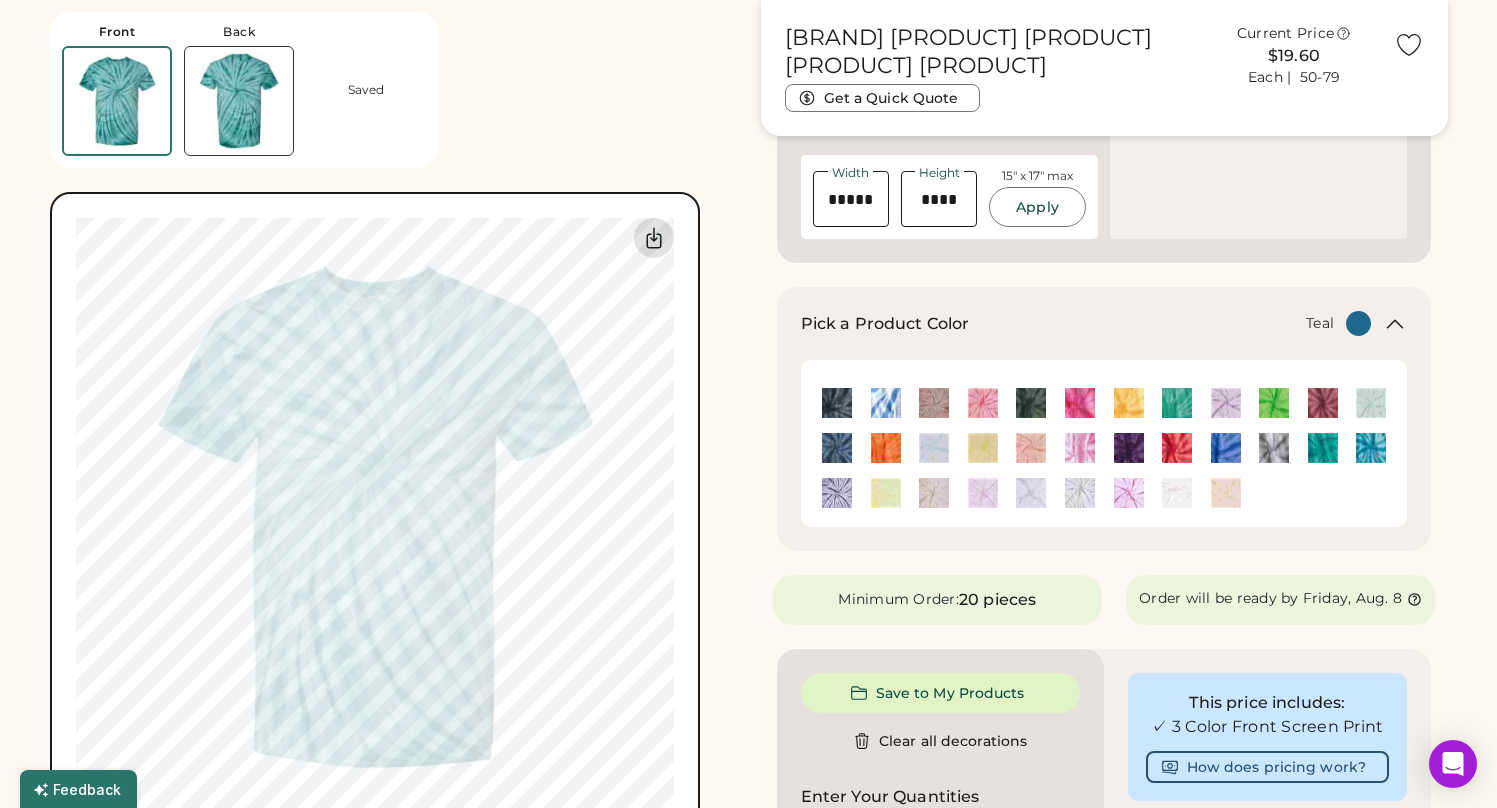 click 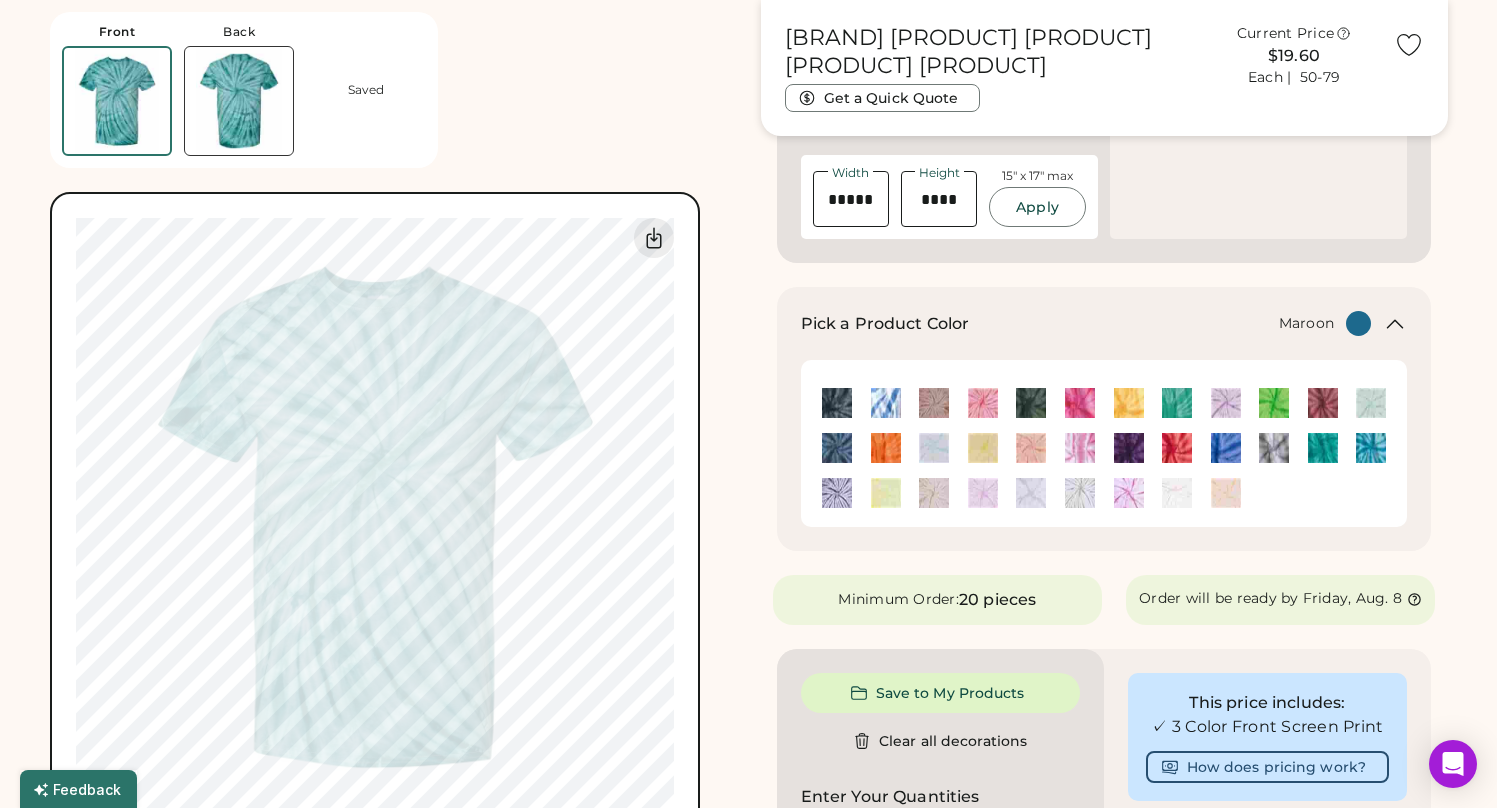 click at bounding box center [1323, 403] 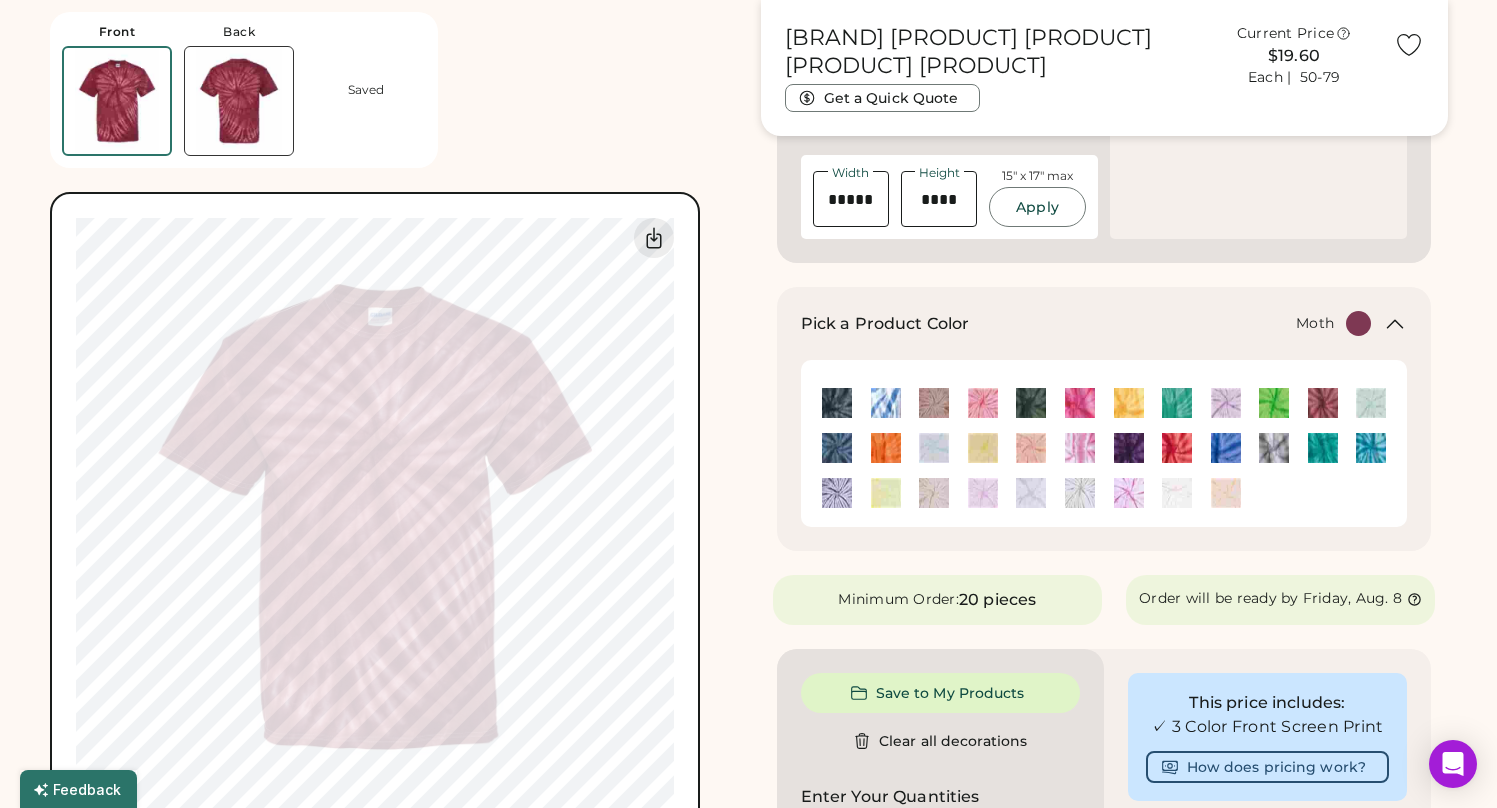 click at bounding box center [1031, 493] 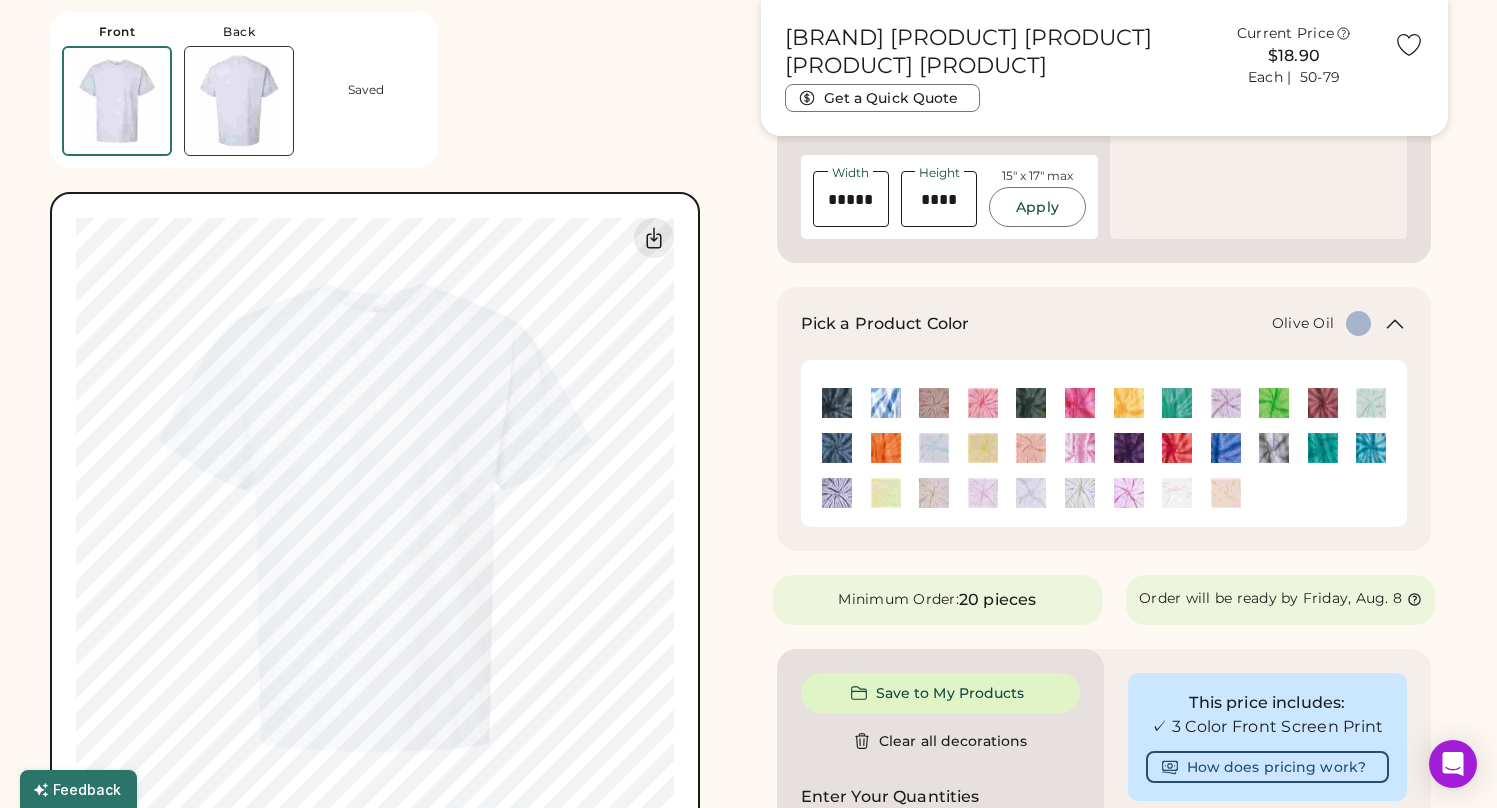 click at bounding box center (1080, 493) 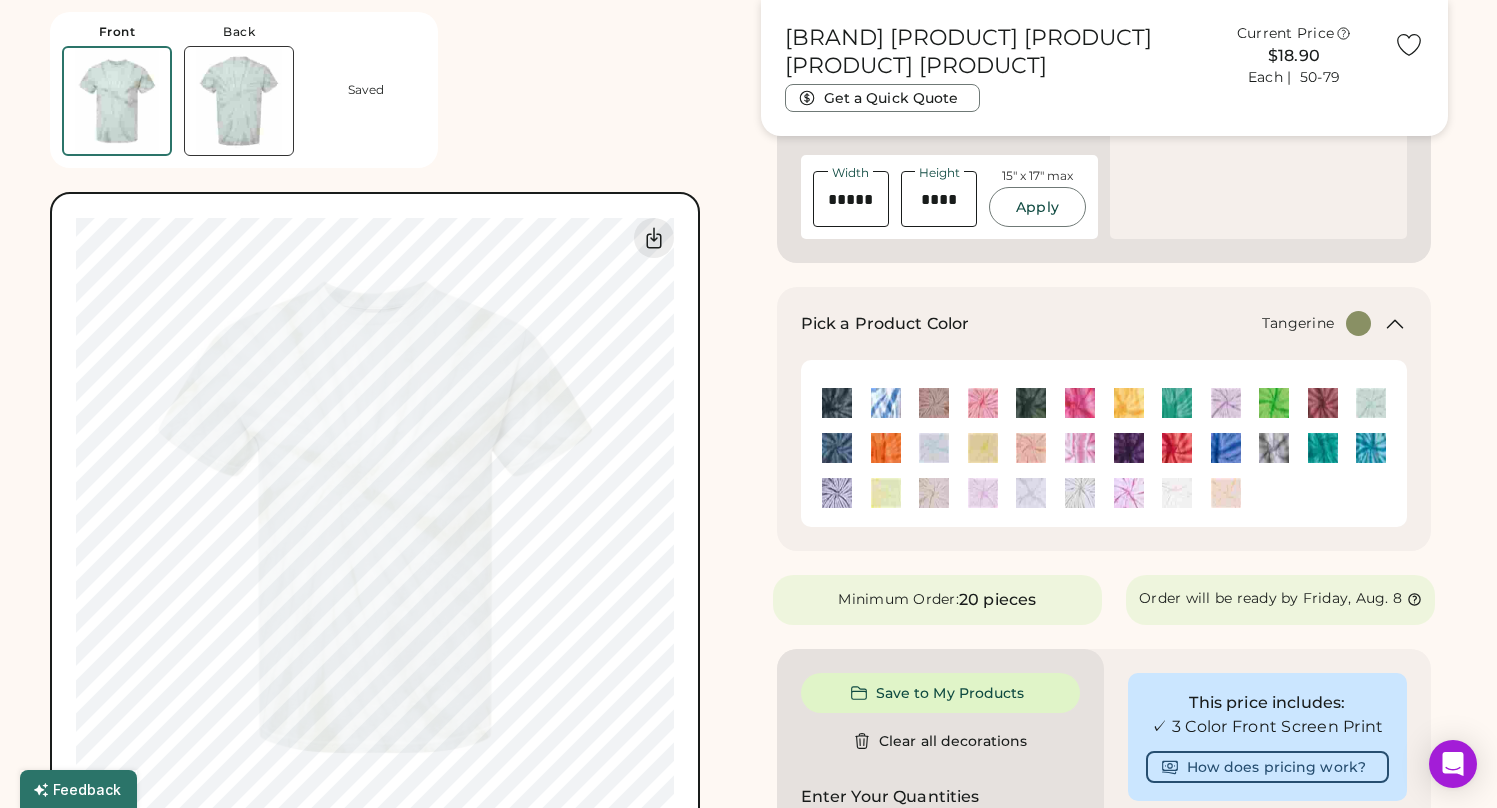 click at bounding box center (1226, 493) 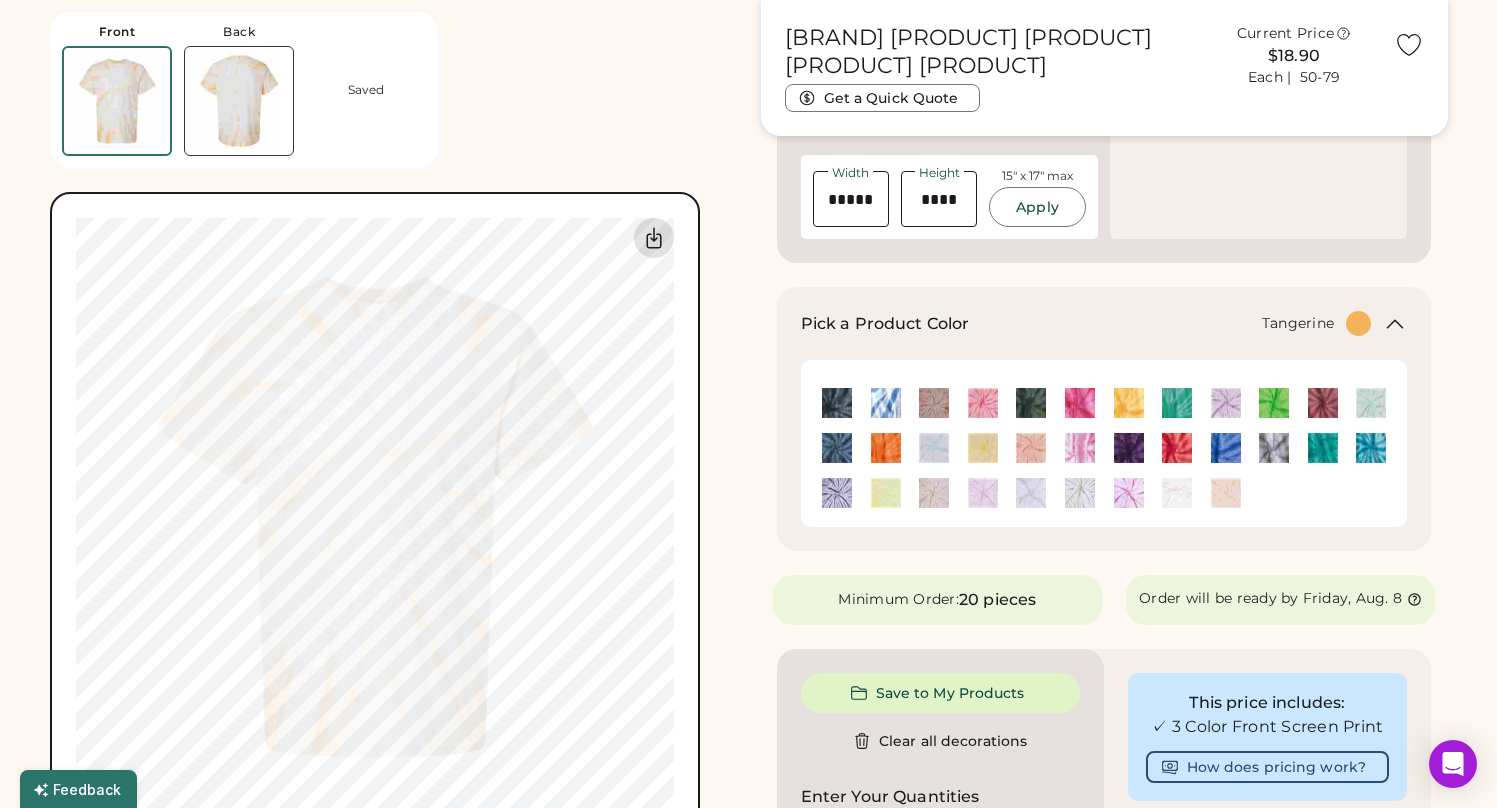 click 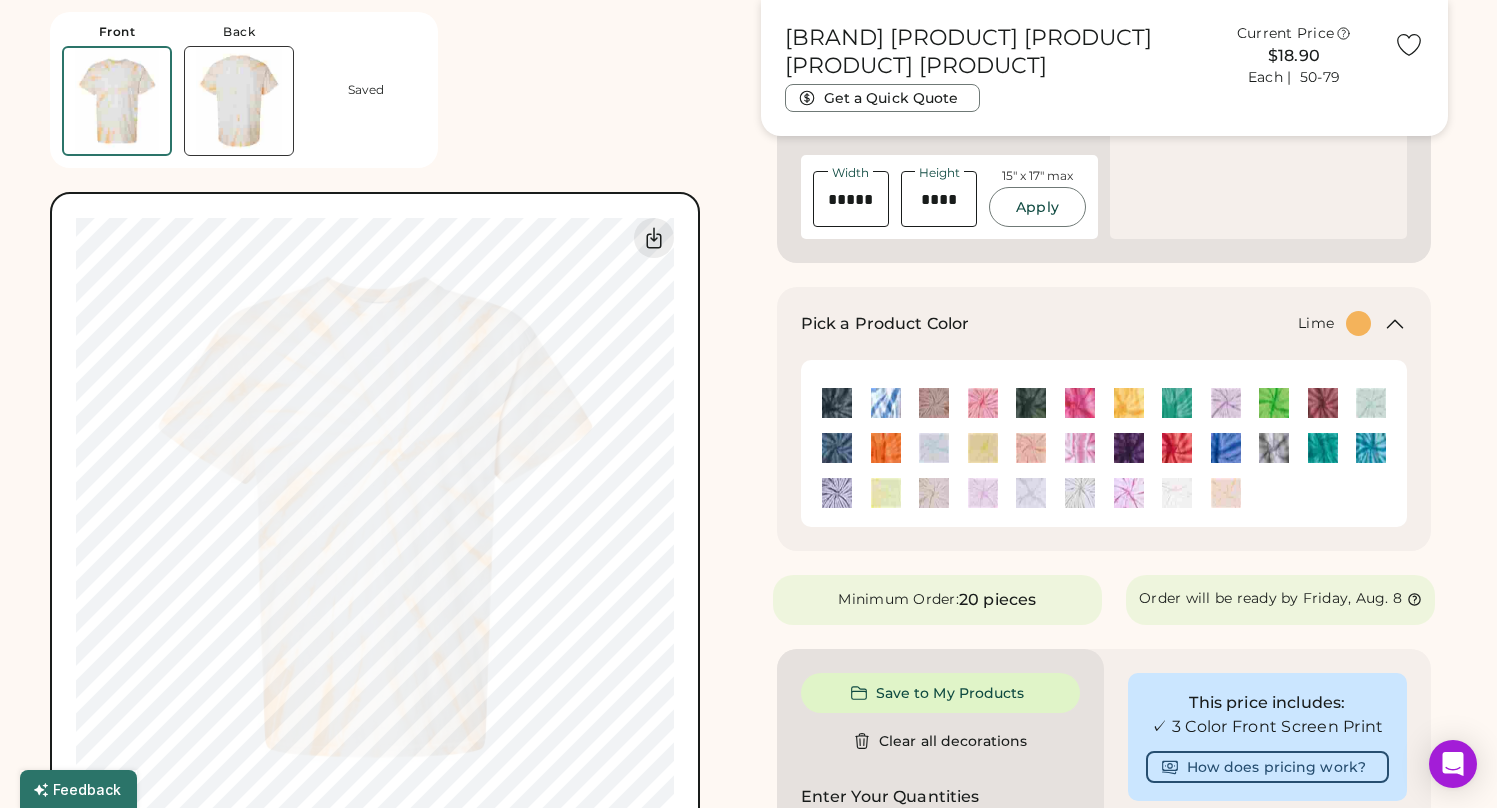 click at bounding box center (1274, 403) 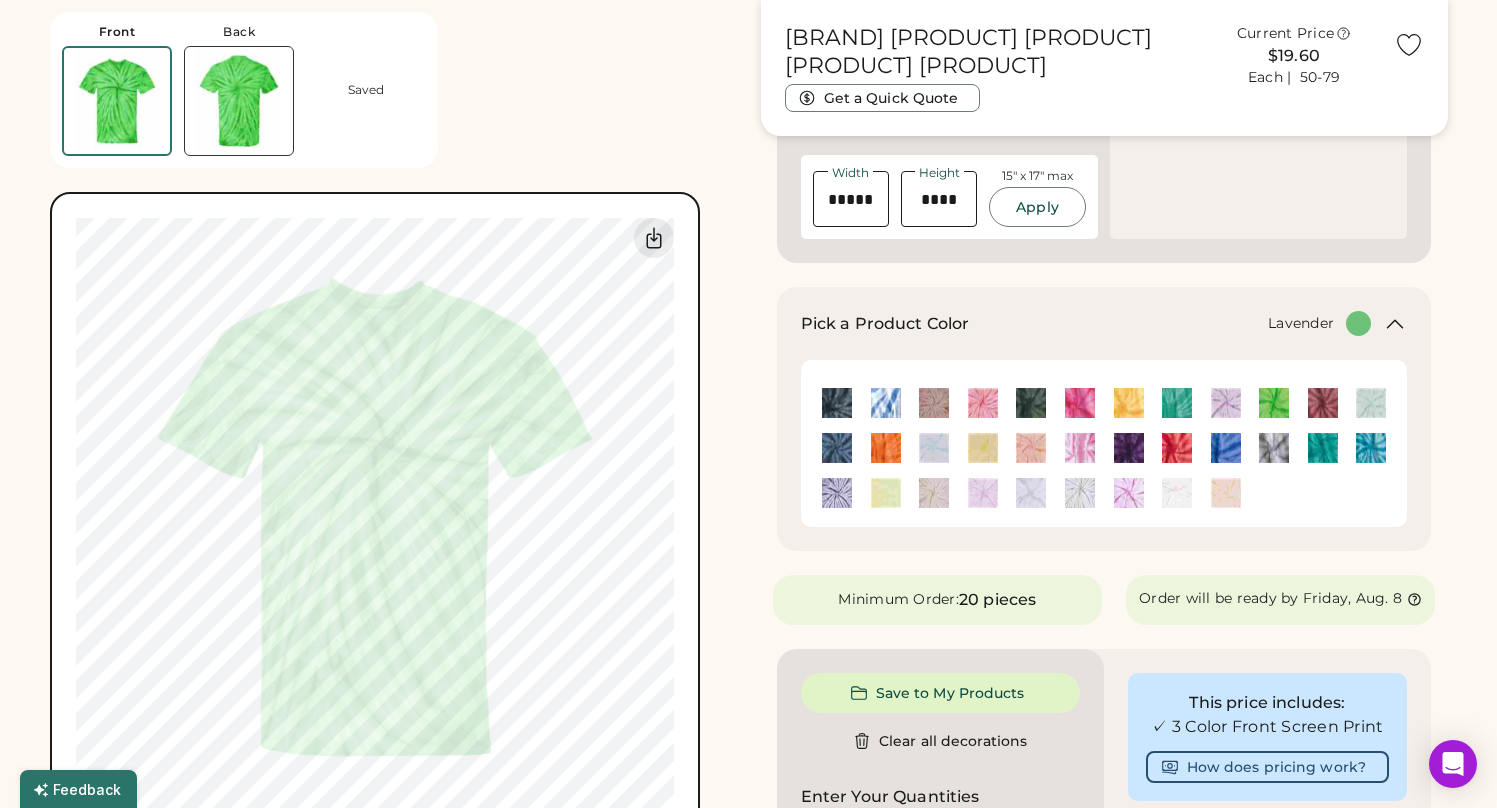 click at bounding box center (1226, 403) 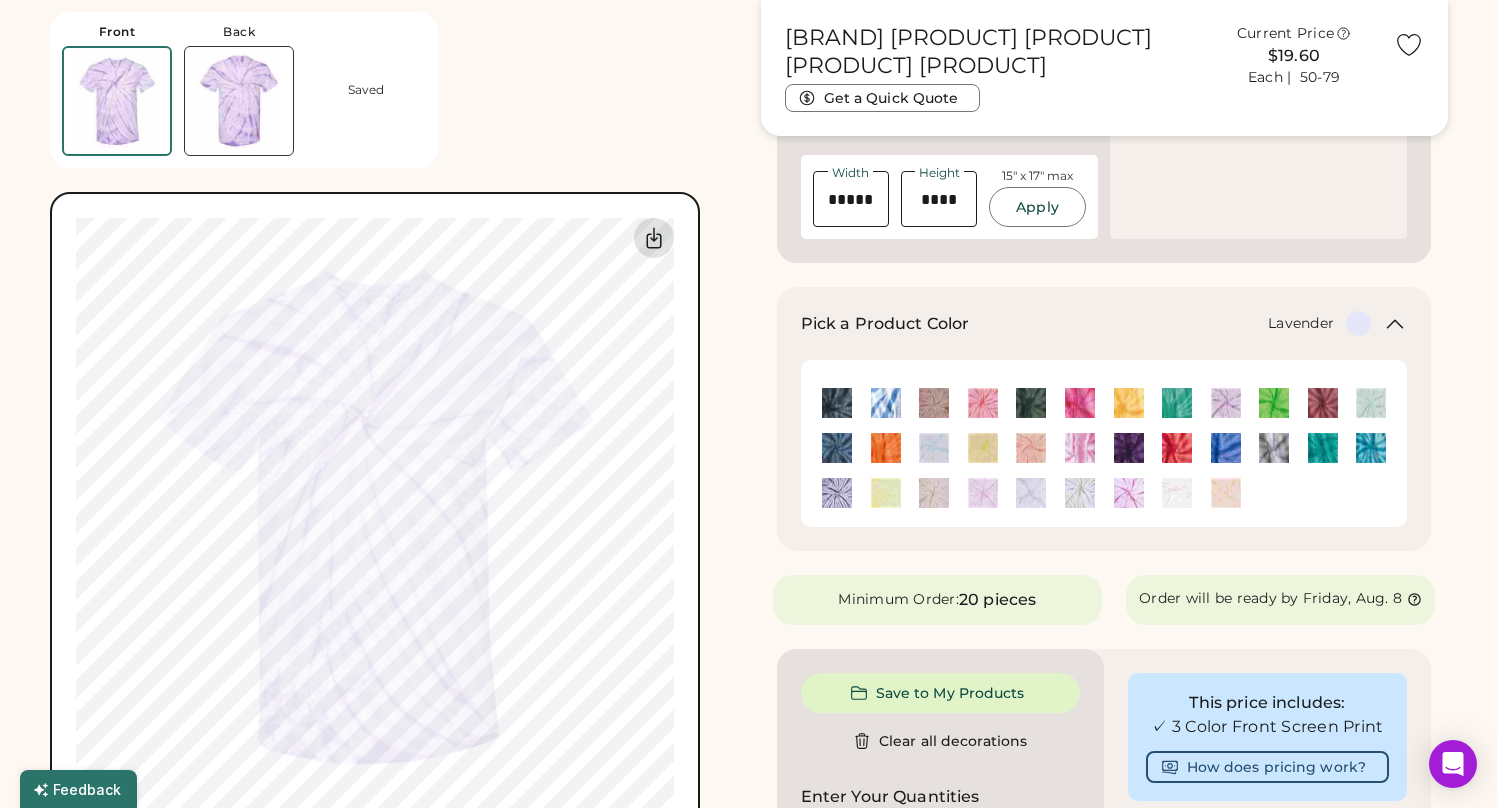 click 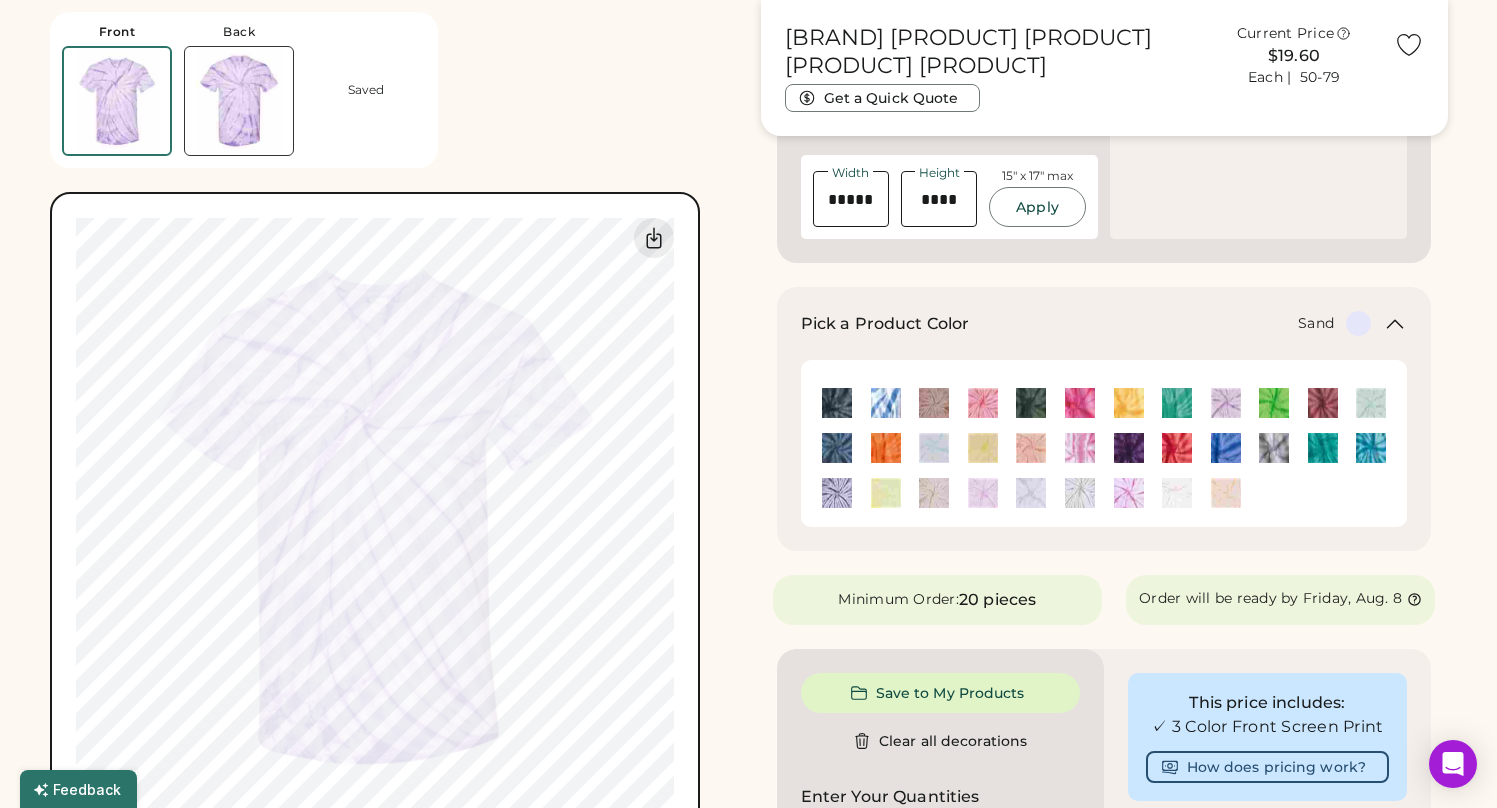 click at bounding box center [1177, 493] 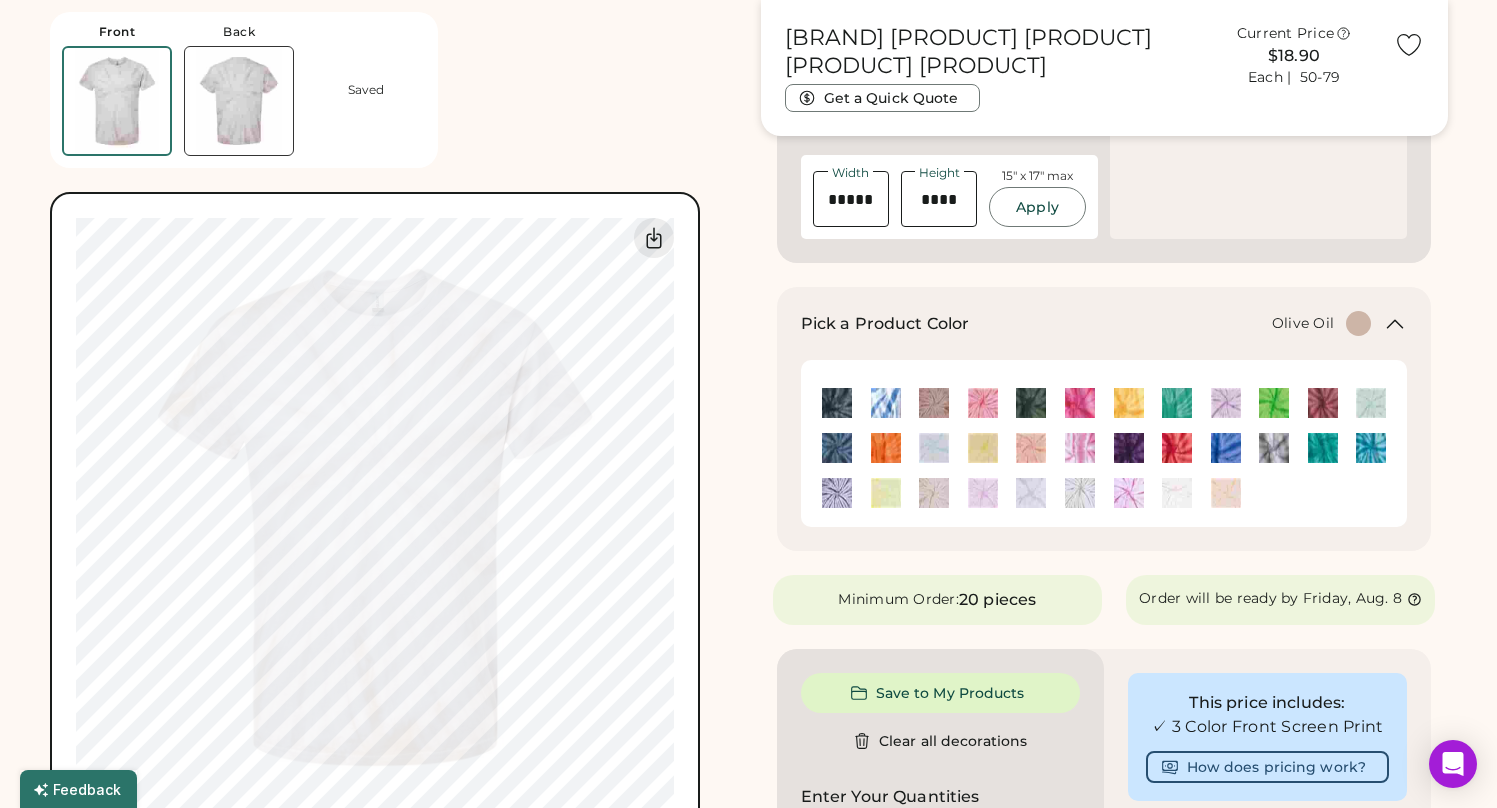 click at bounding box center [1080, 493] 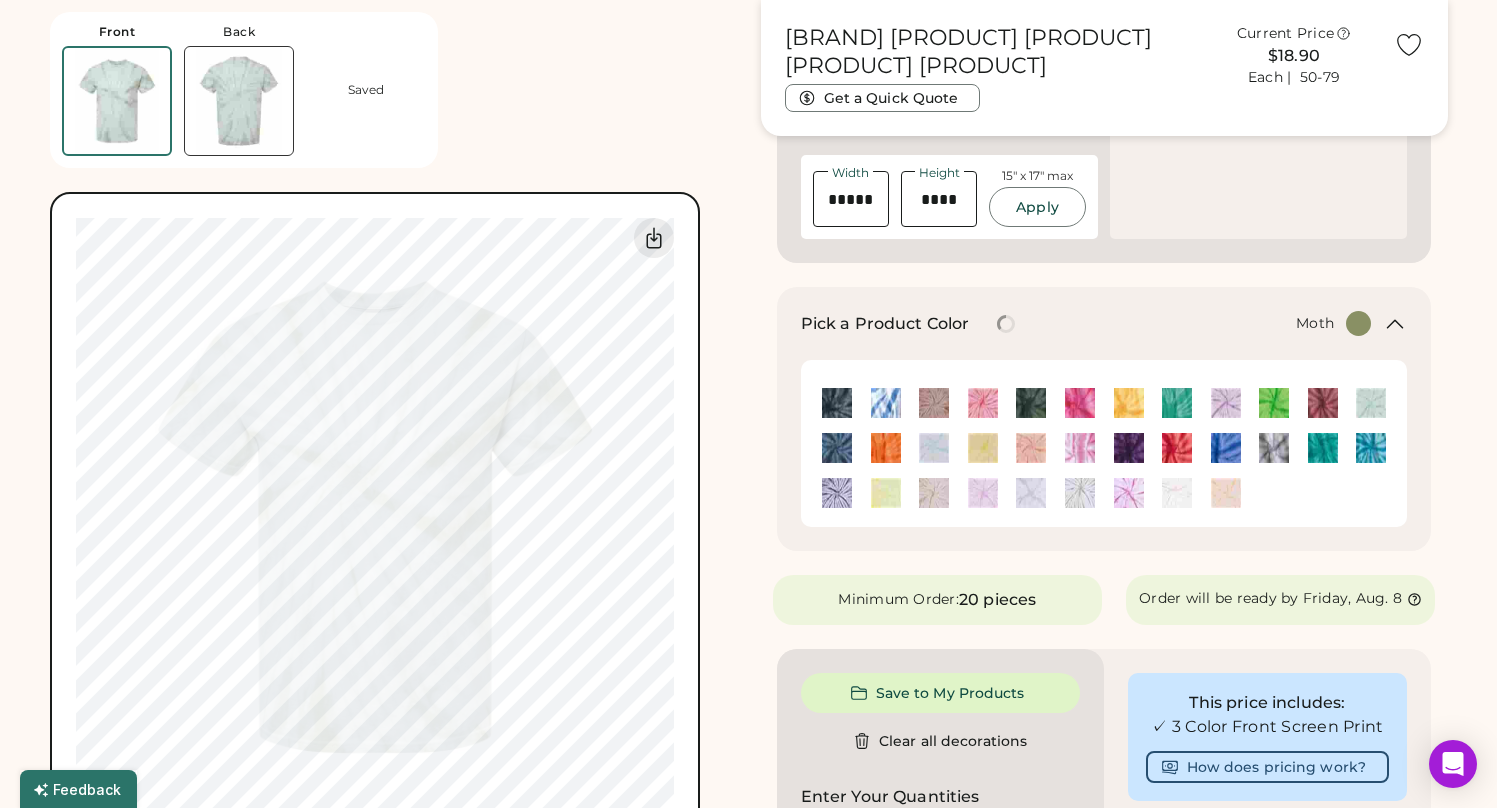 click at bounding box center [1031, 493] 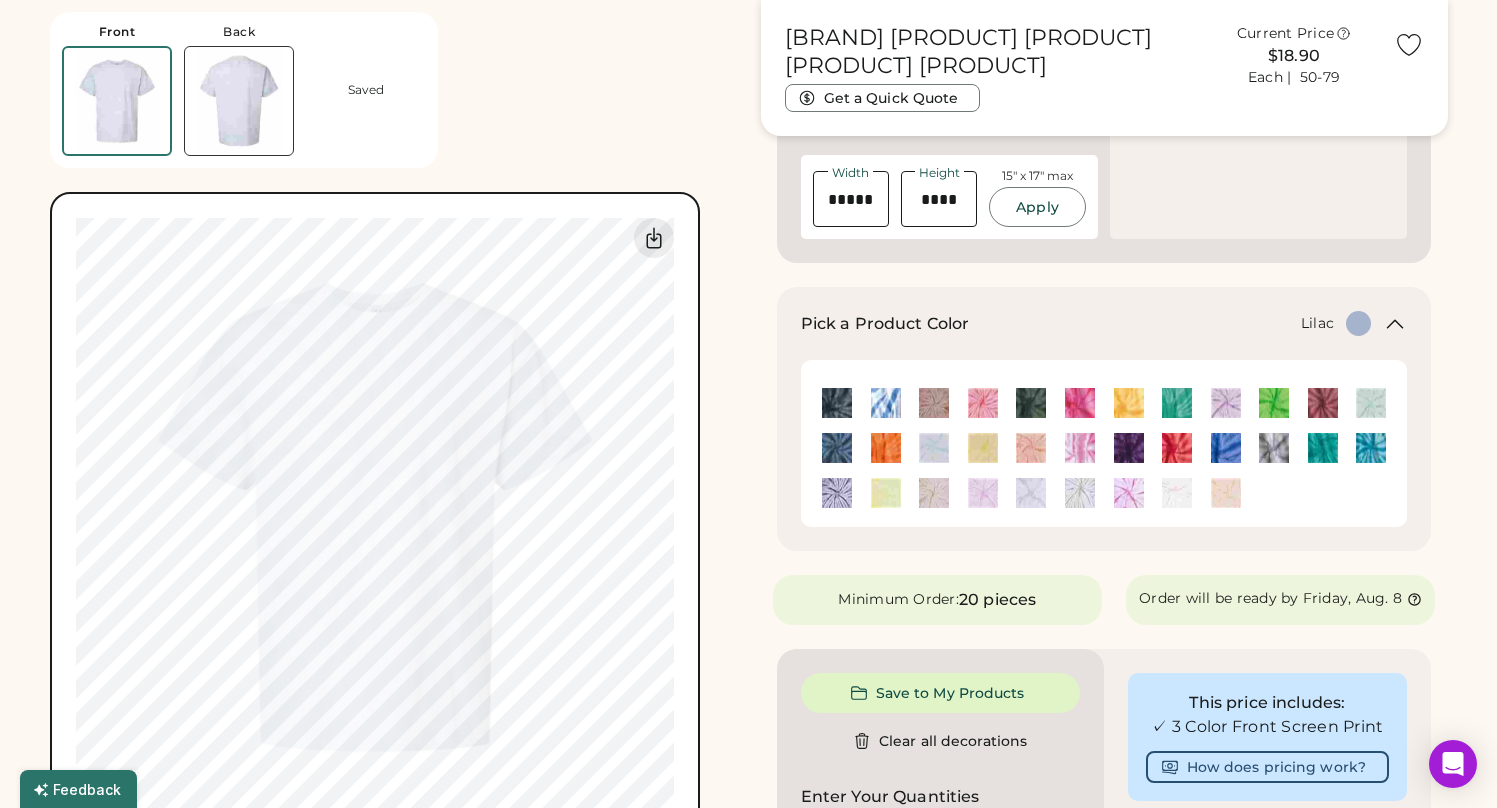 click at bounding box center (983, 493) 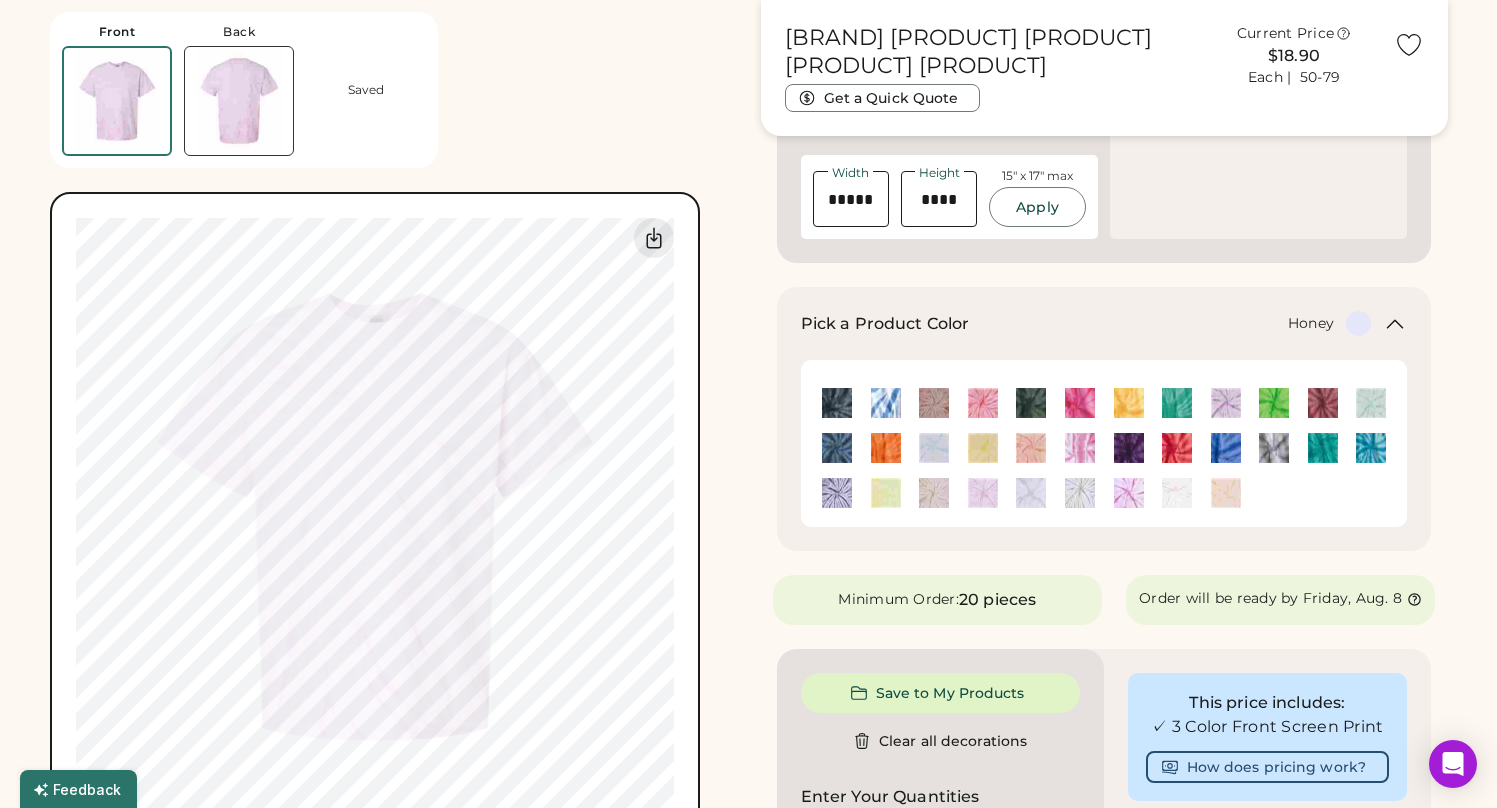 click at bounding box center (934, 493) 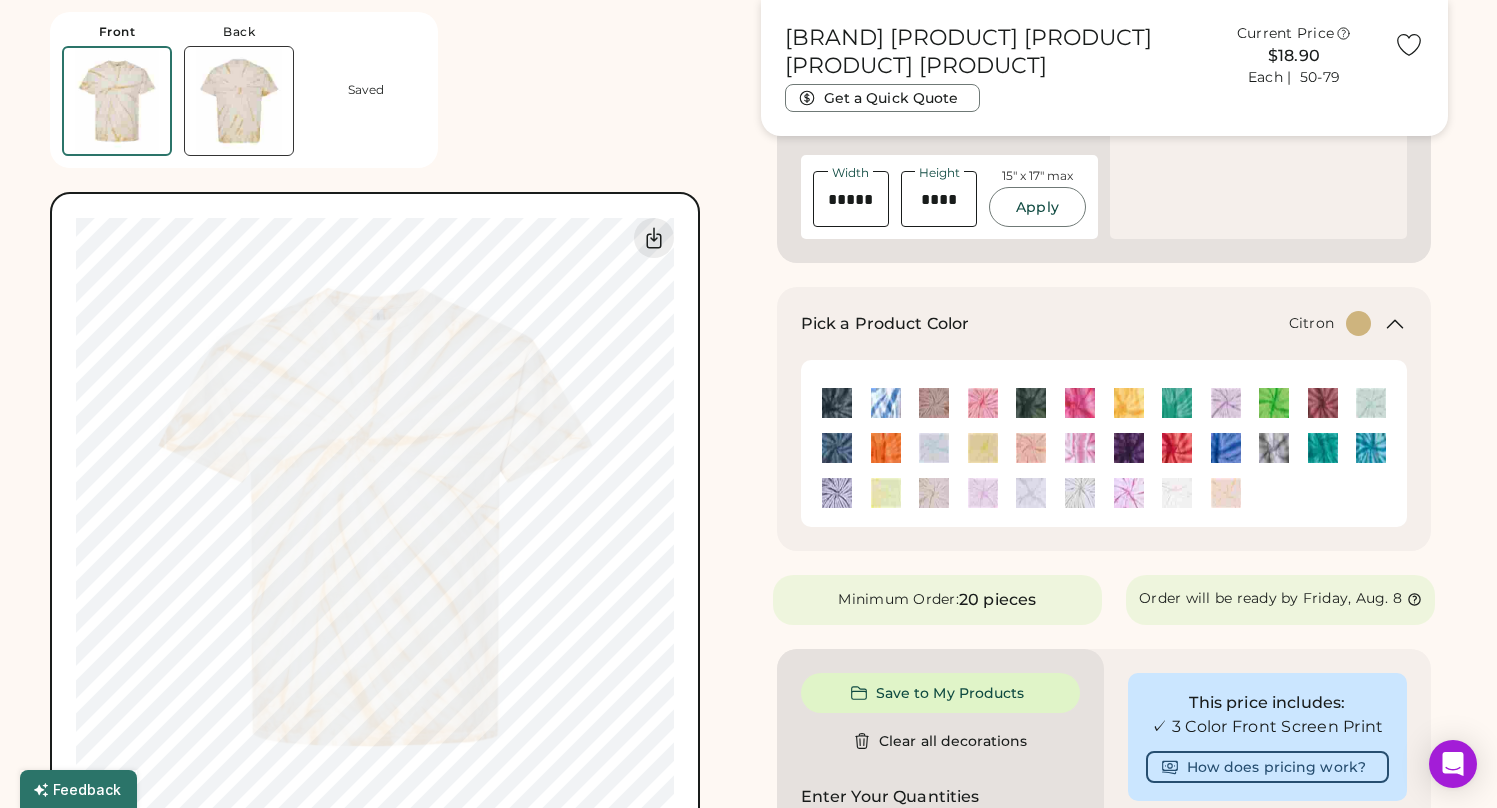 click at bounding box center [886, 493] 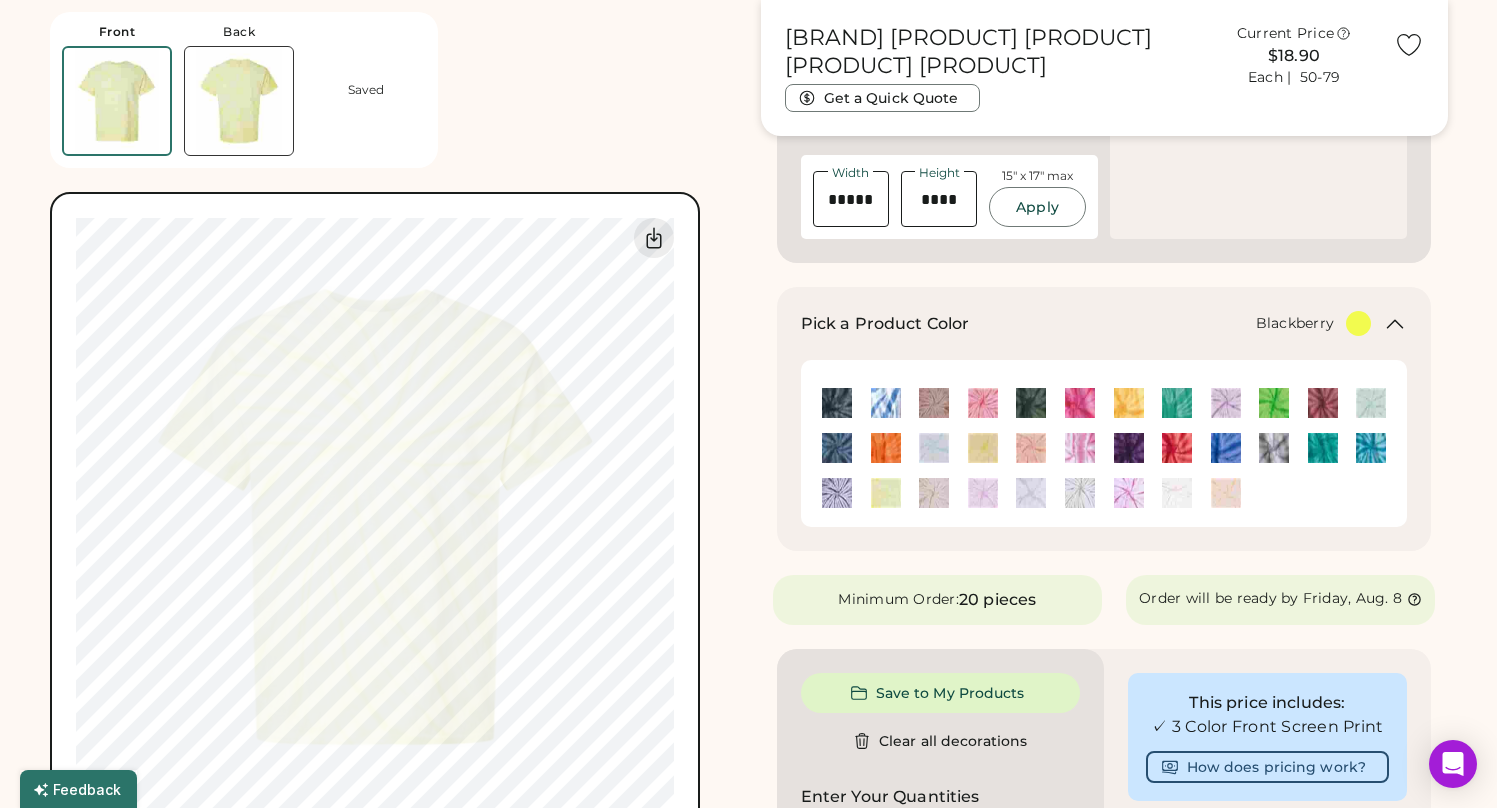 click at bounding box center [837, 493] 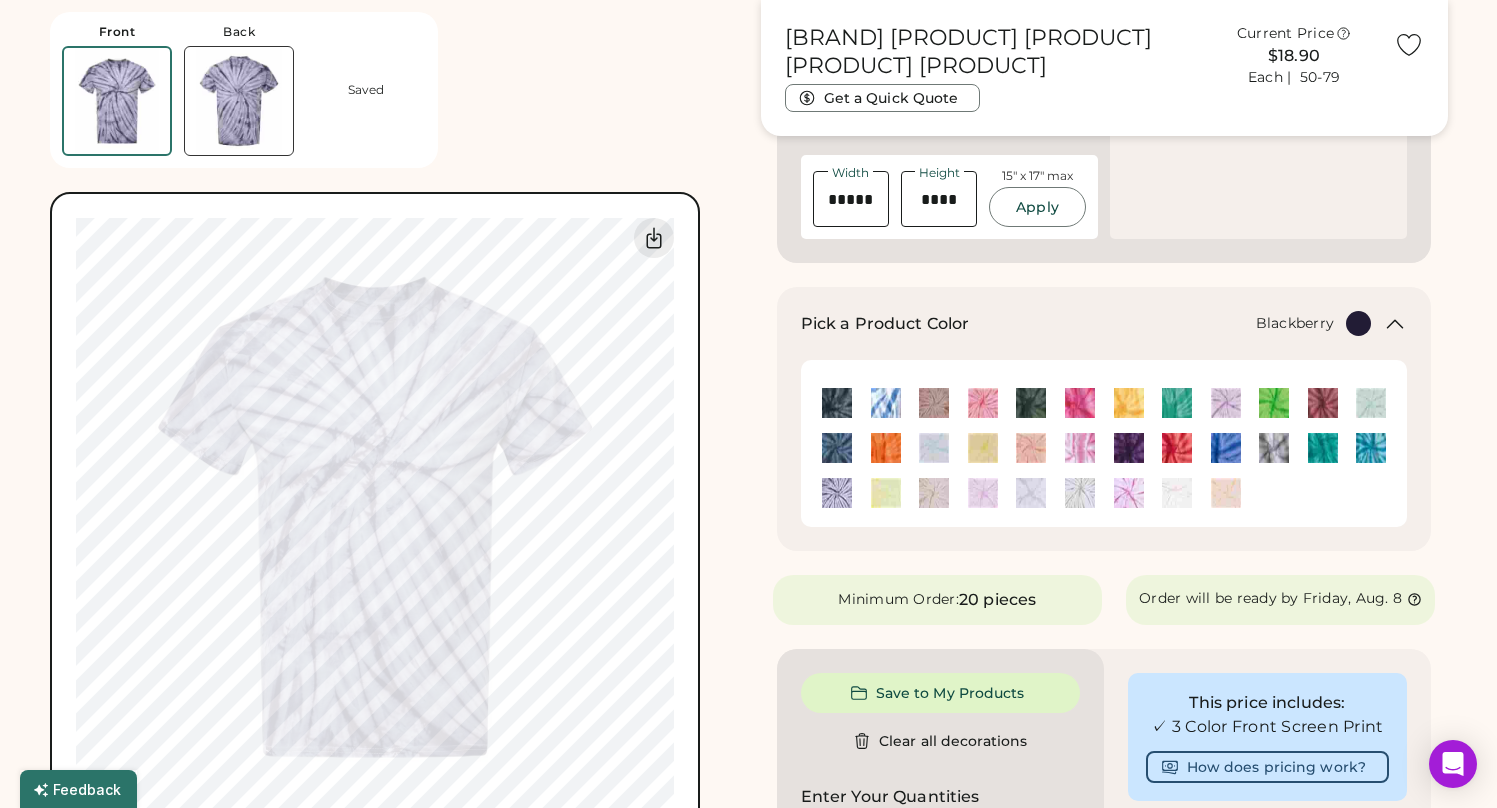 click 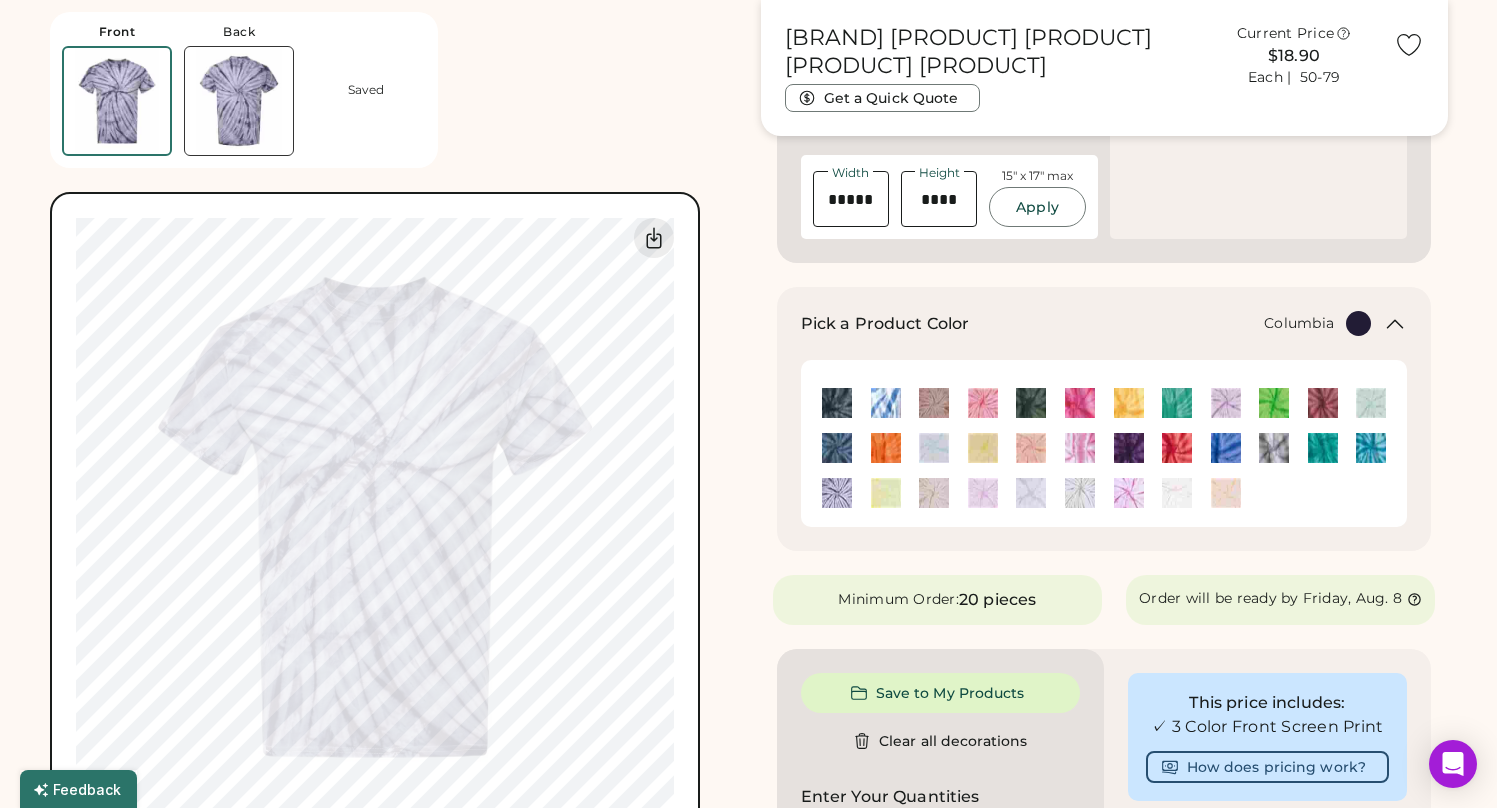 click at bounding box center [886, 403] 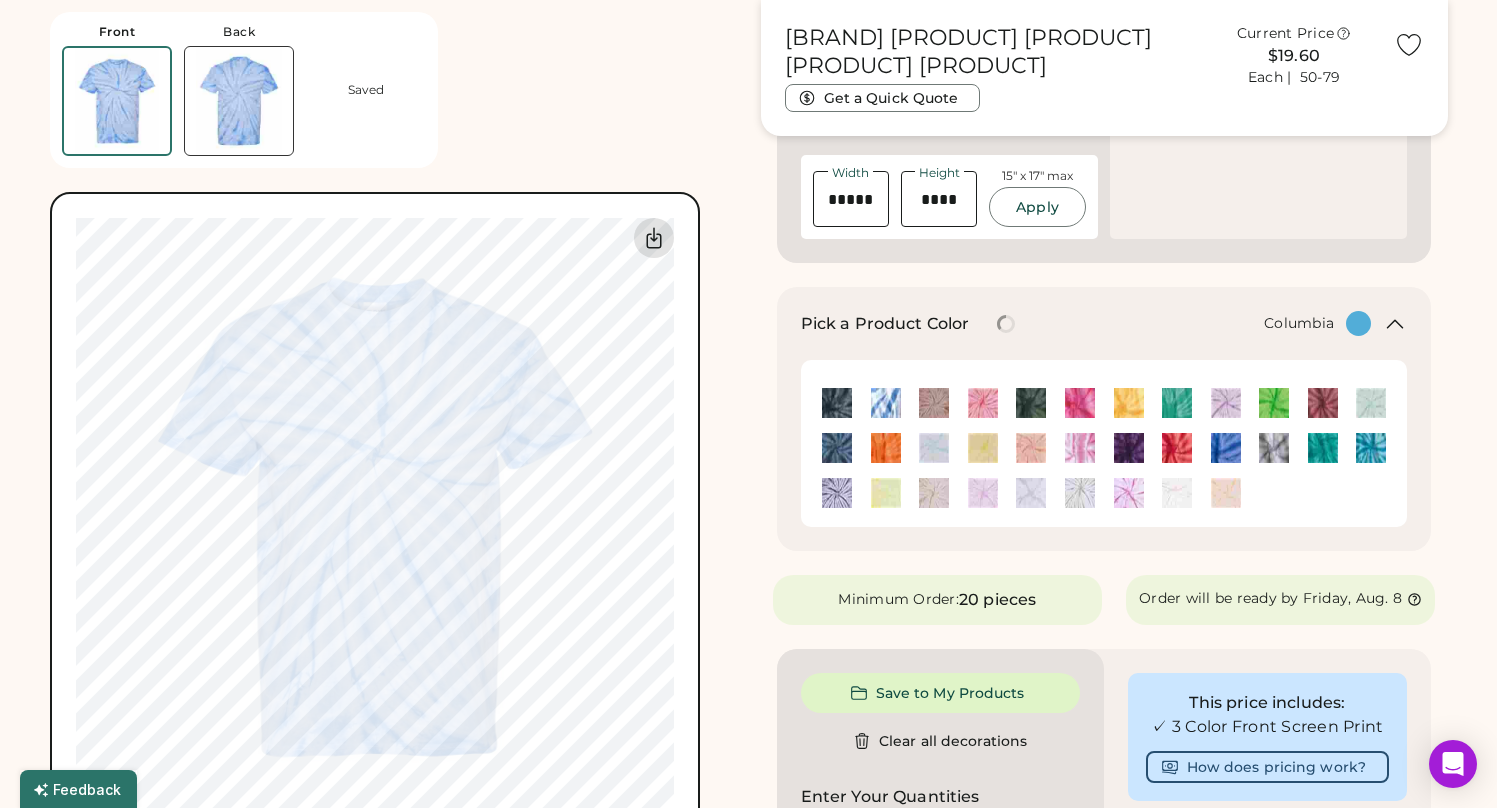 click 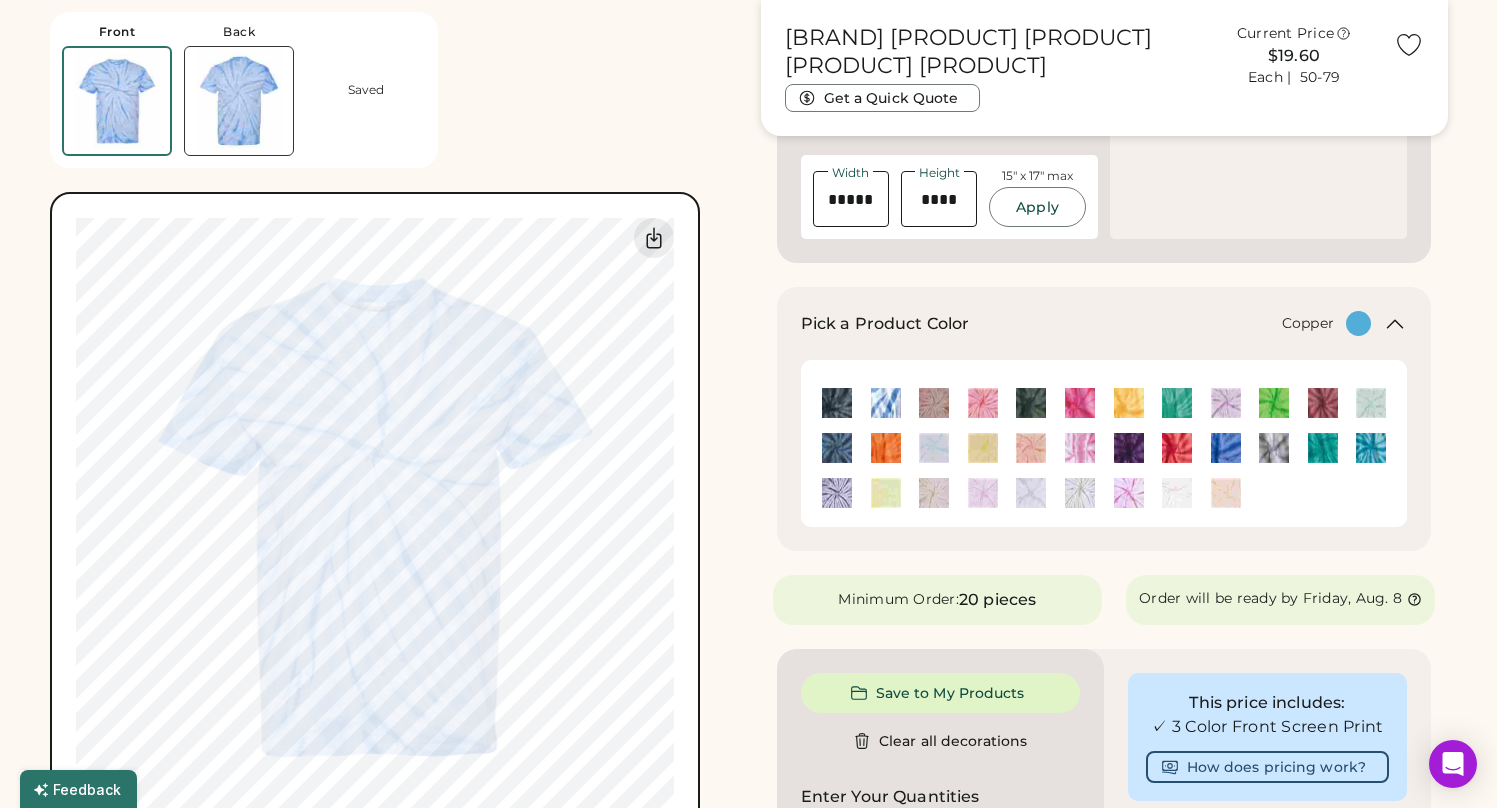 click at bounding box center (934, 403) 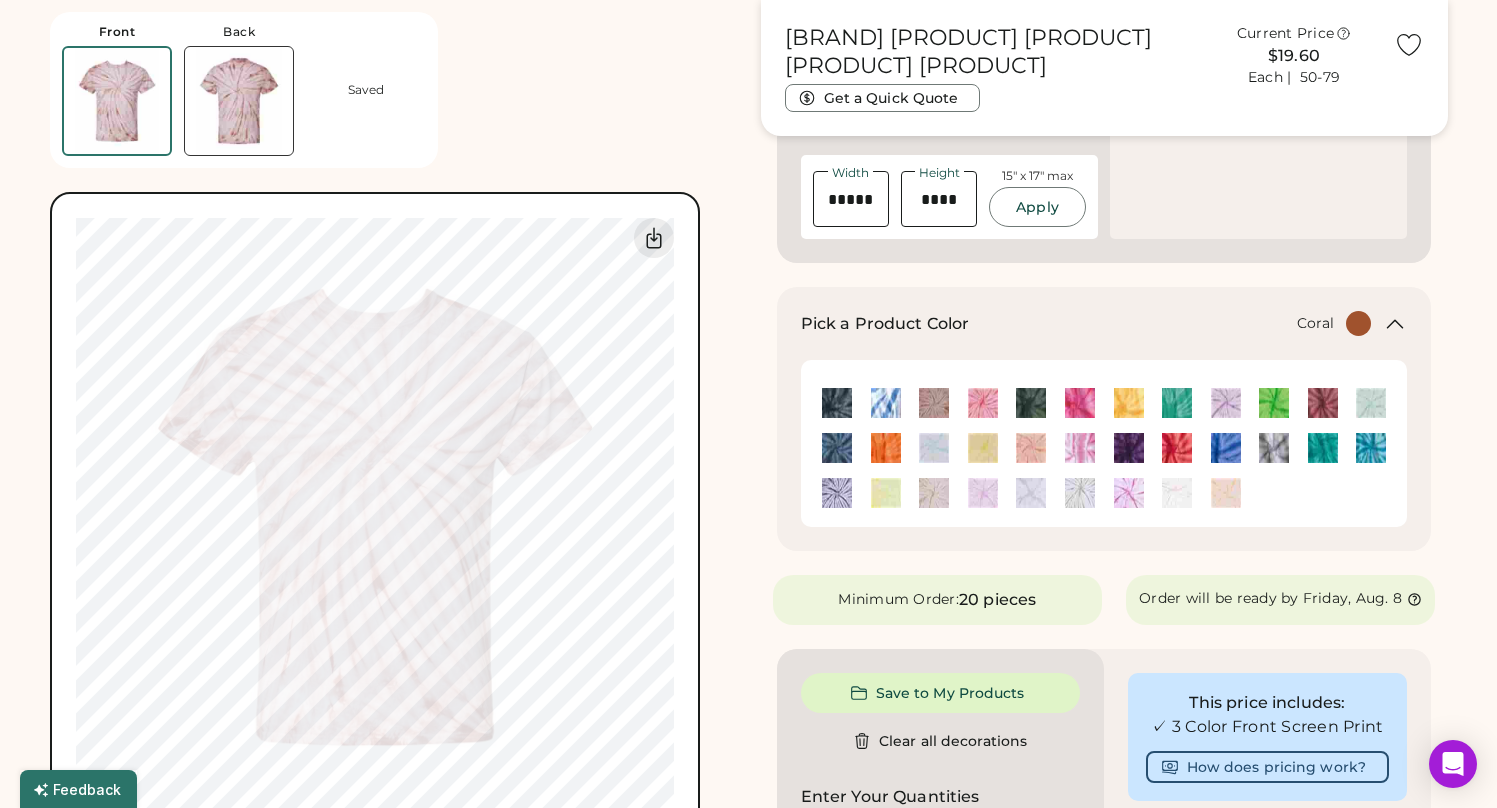 click at bounding box center (983, 403) 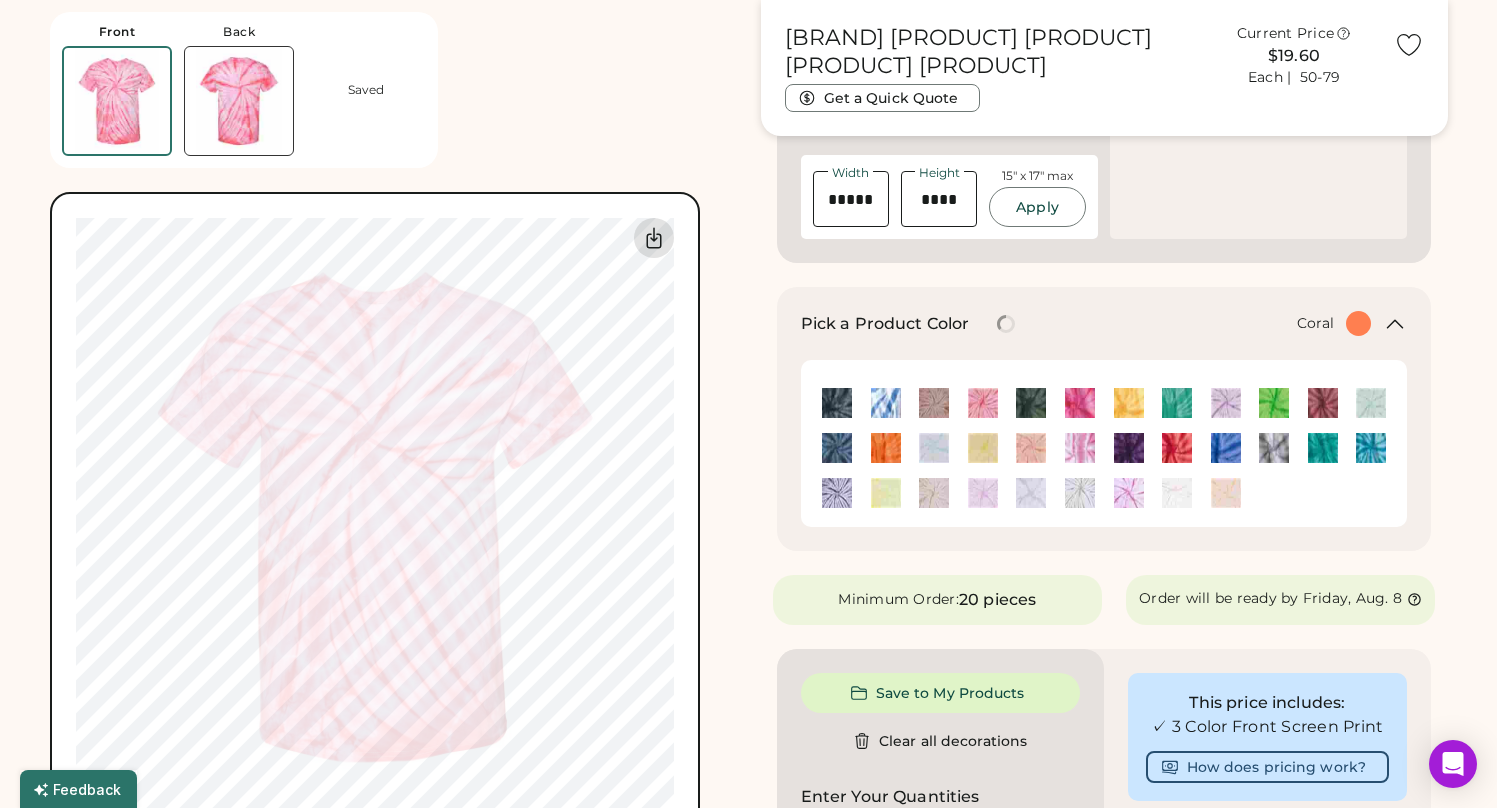 click 